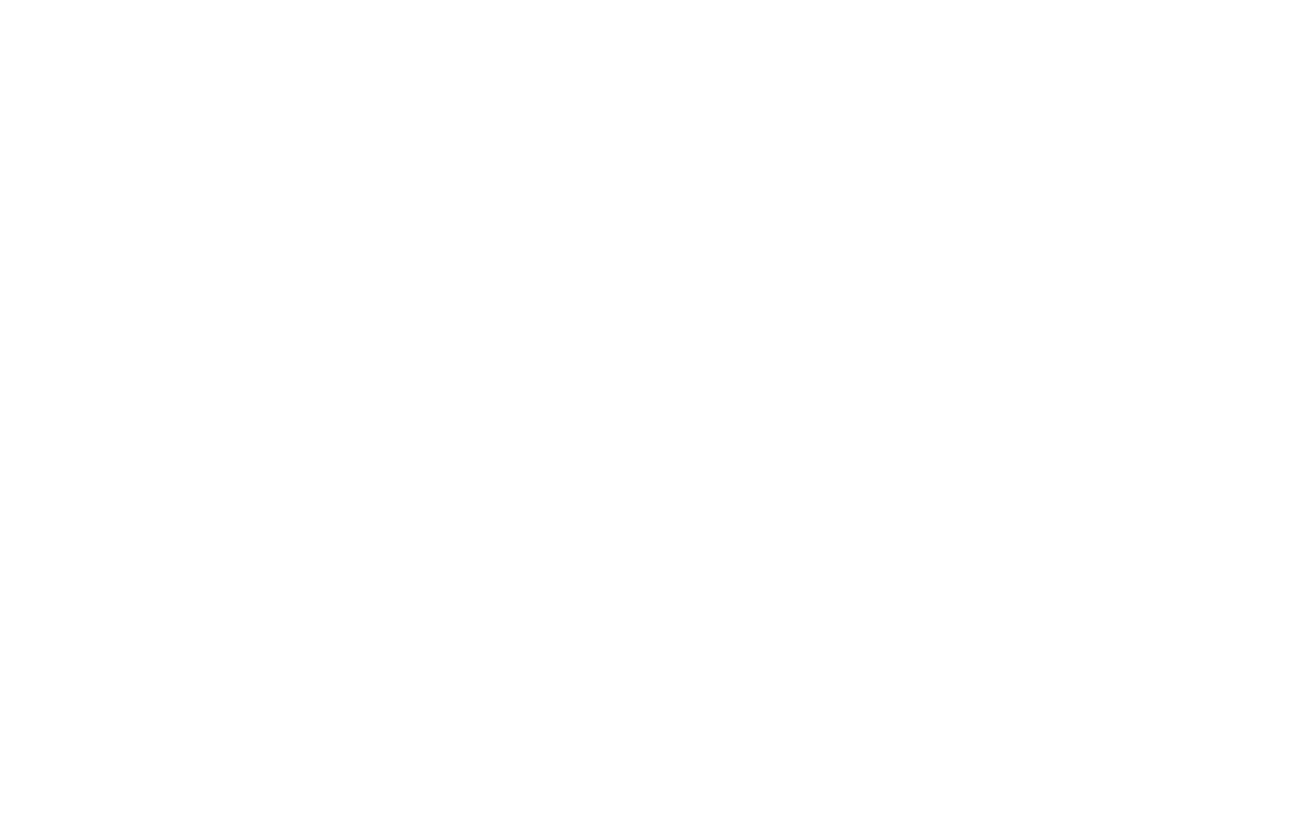 scroll, scrollTop: 0, scrollLeft: 0, axis: both 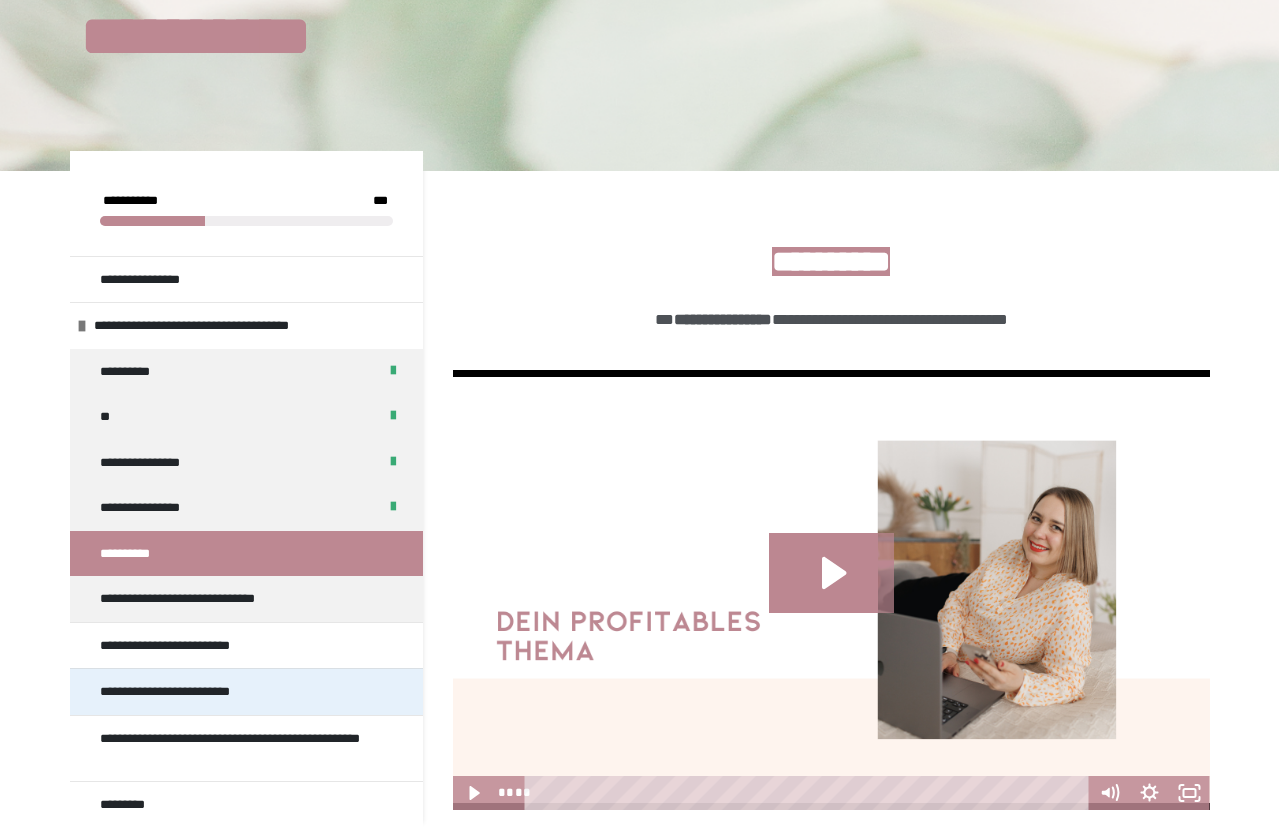 click on "**********" at bounding box center [246, 691] 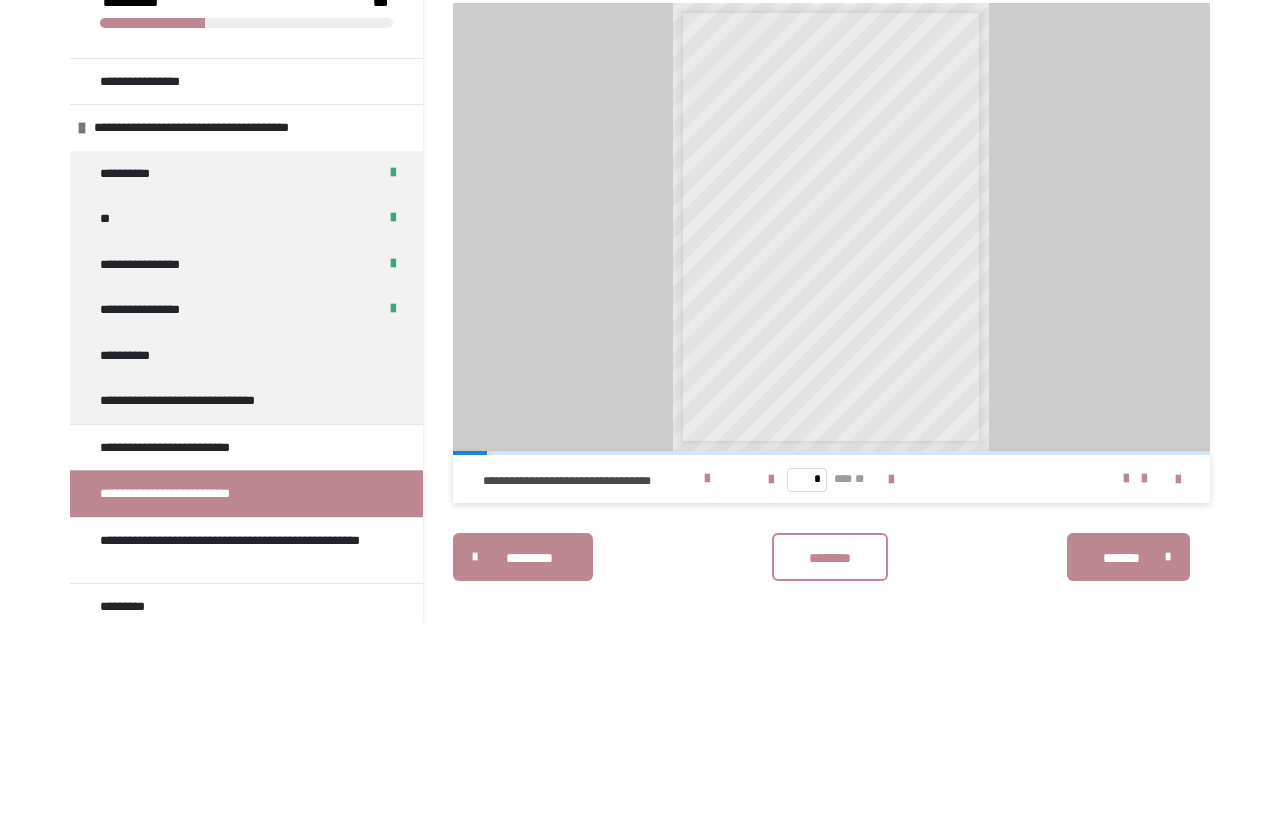 scroll, scrollTop: 340, scrollLeft: 0, axis: vertical 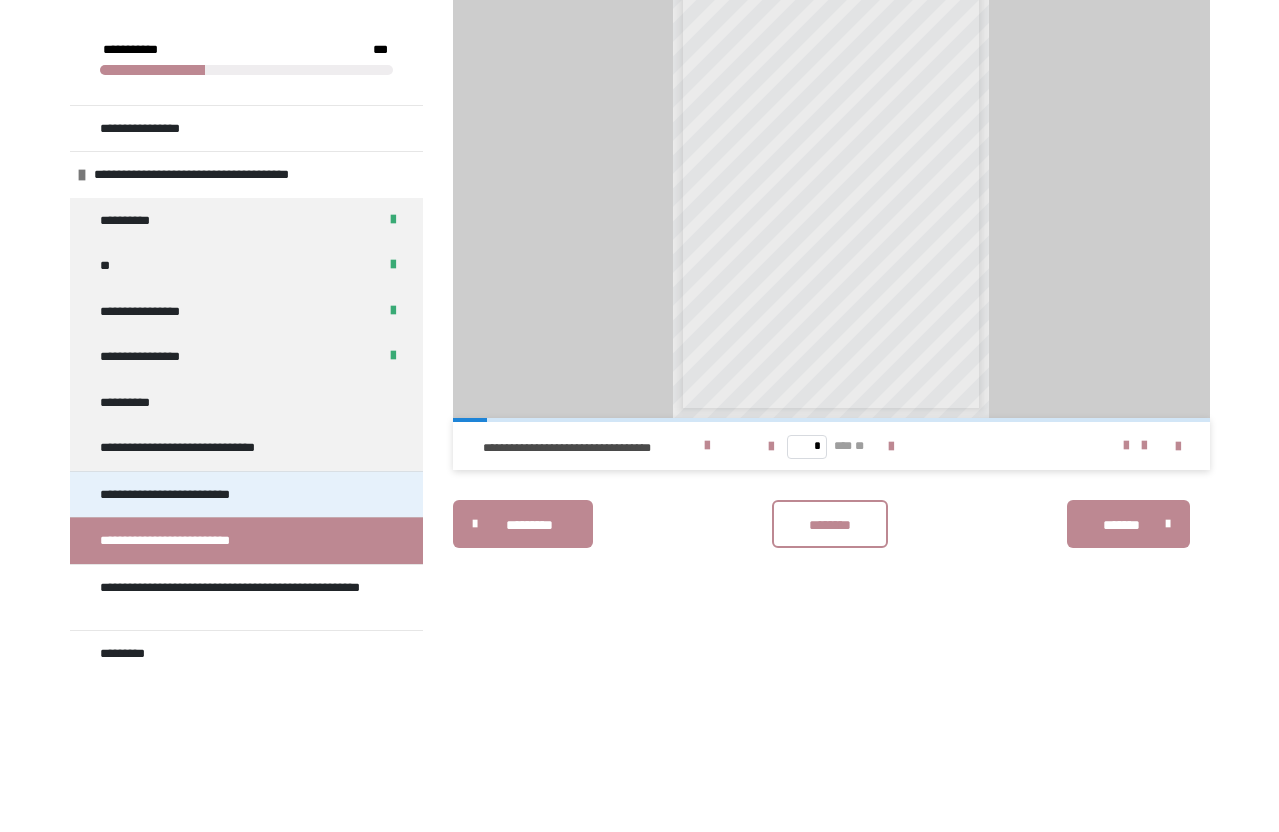click on "**********" at bounding box center [246, 494] 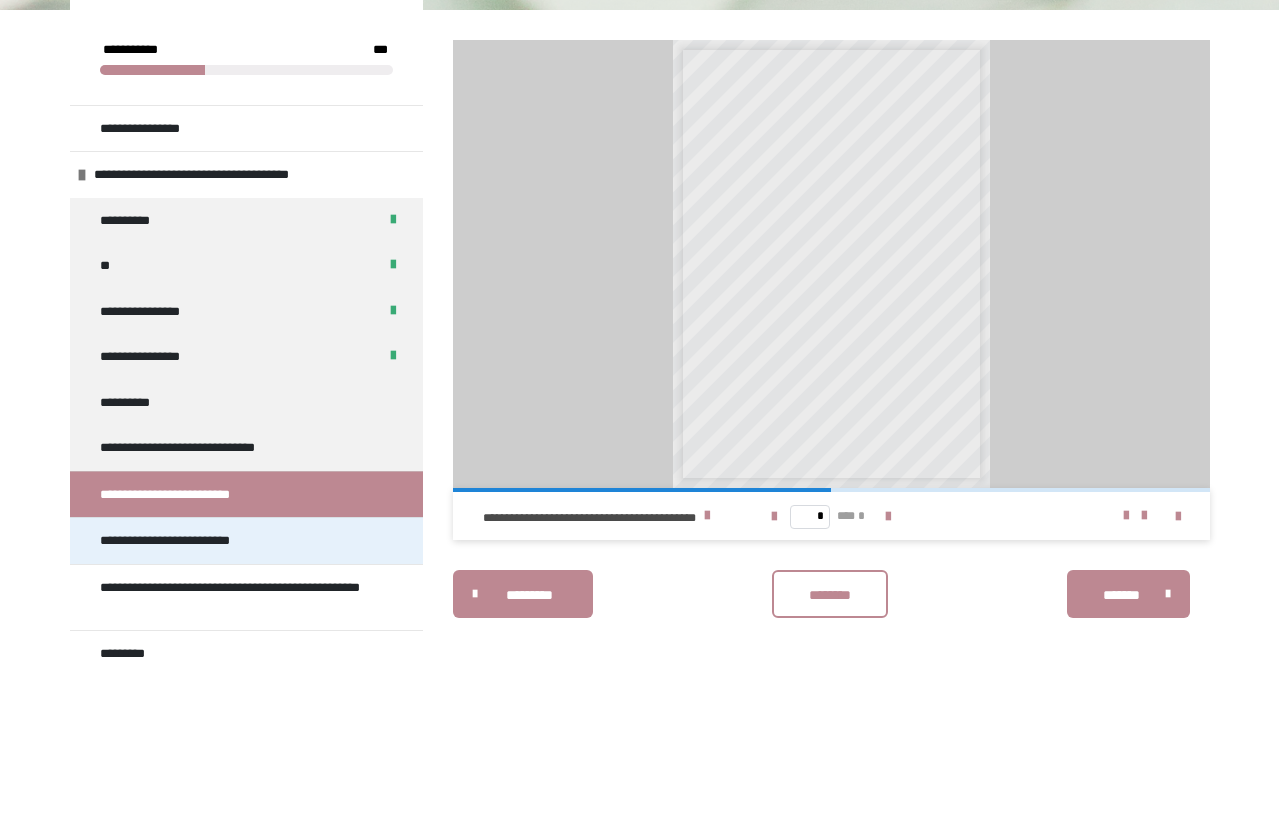 click on "**********" at bounding box center [187, 541] 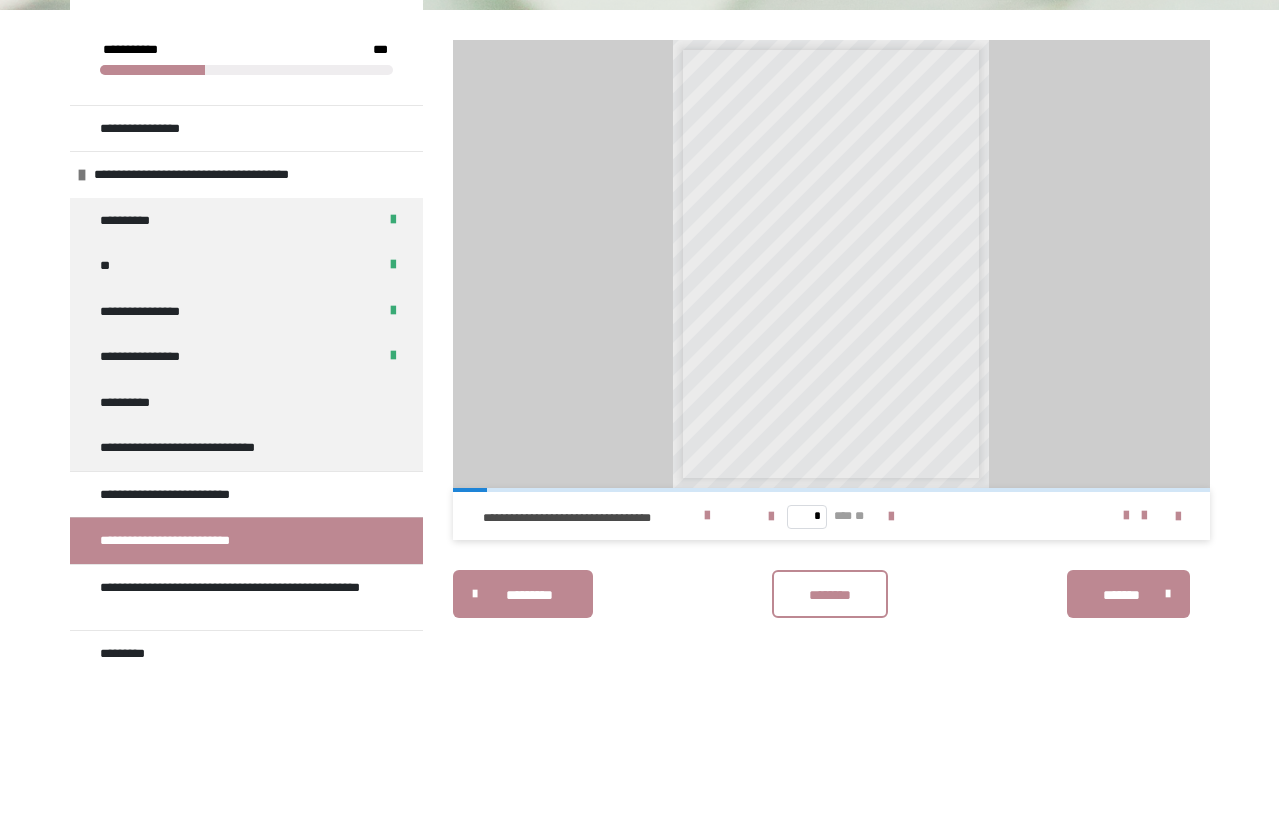 click on "**********" at bounding box center (831, 271) 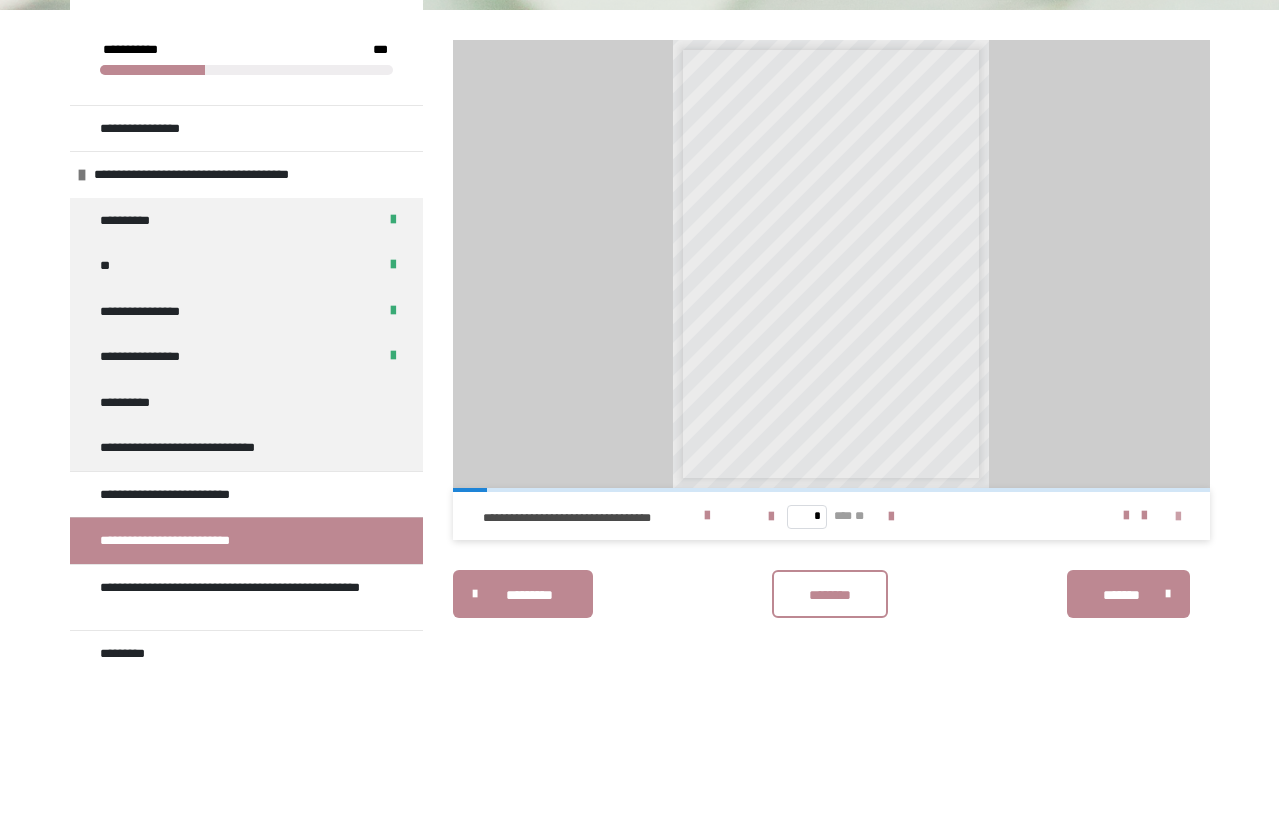 click at bounding box center (1178, 517) 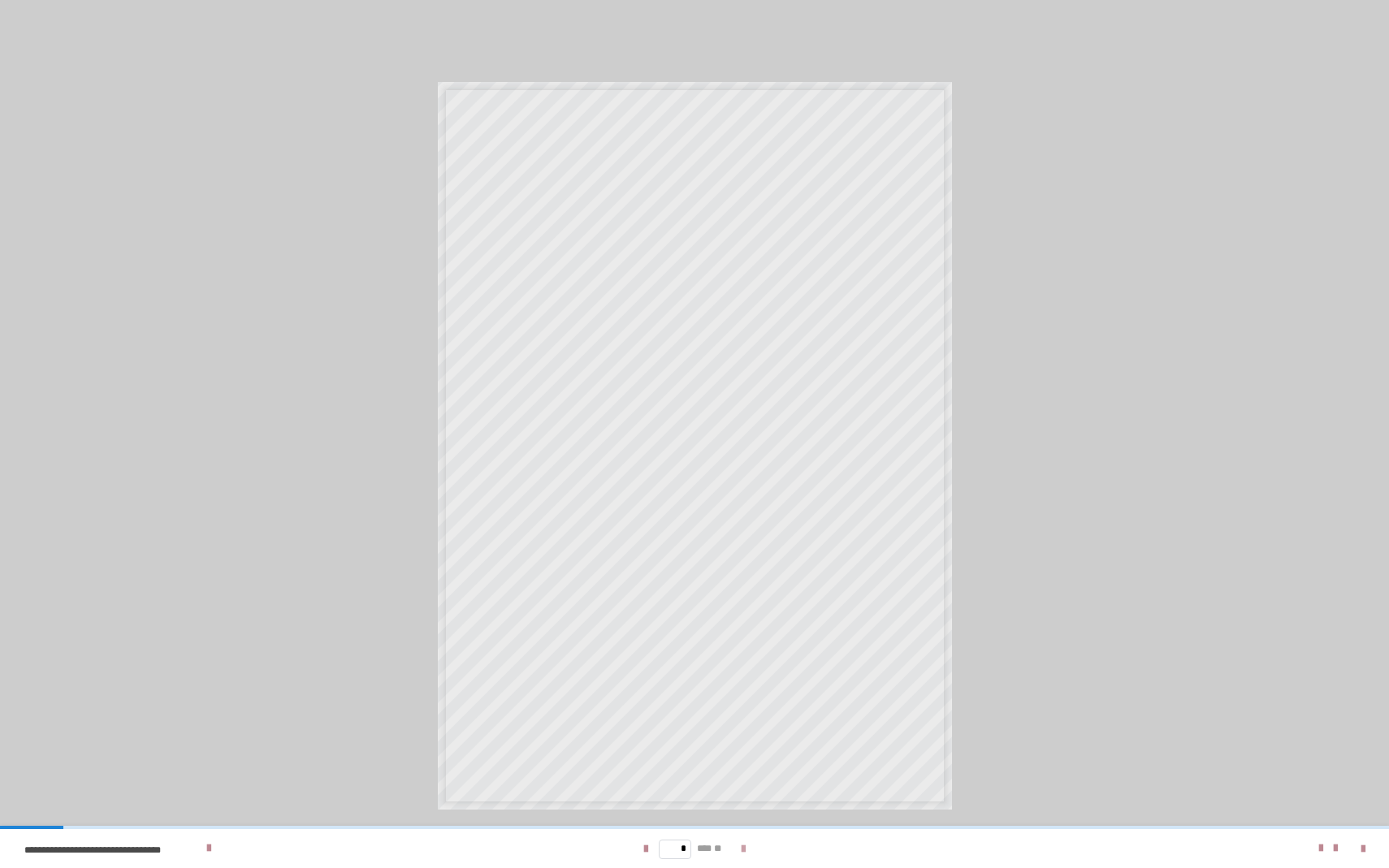 click at bounding box center [743, 849] 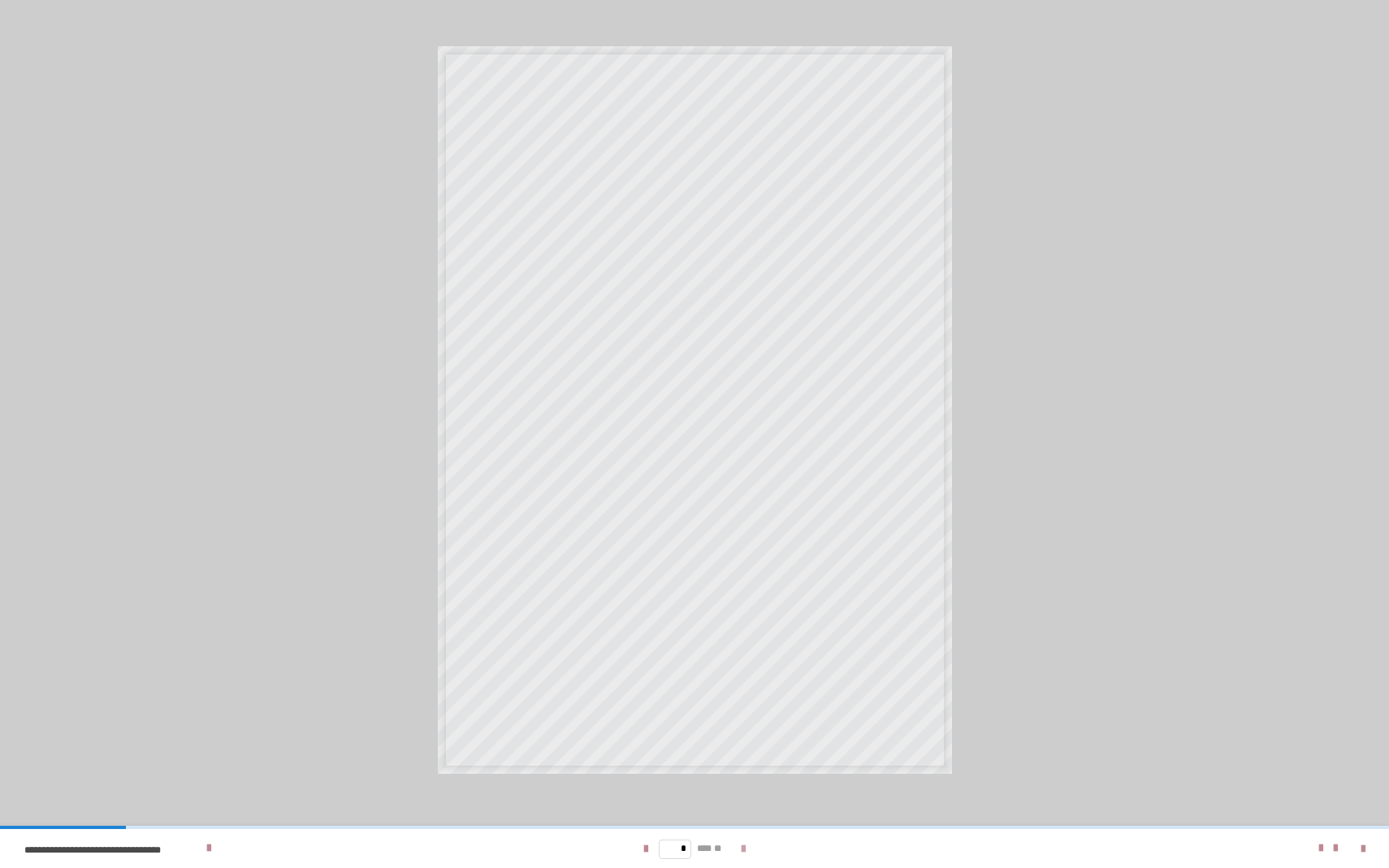 click at bounding box center [743, 849] 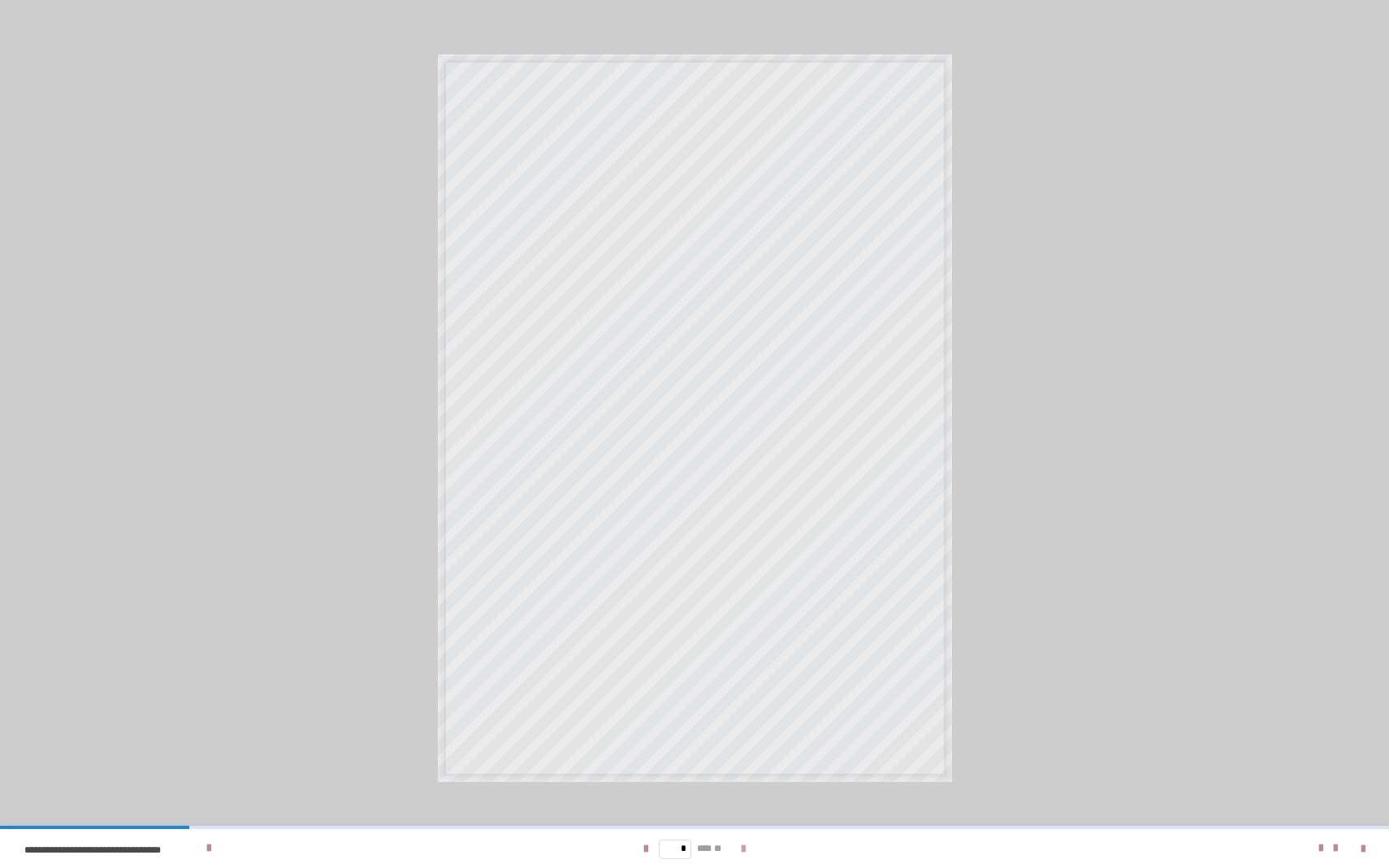 click at bounding box center (743, 849) 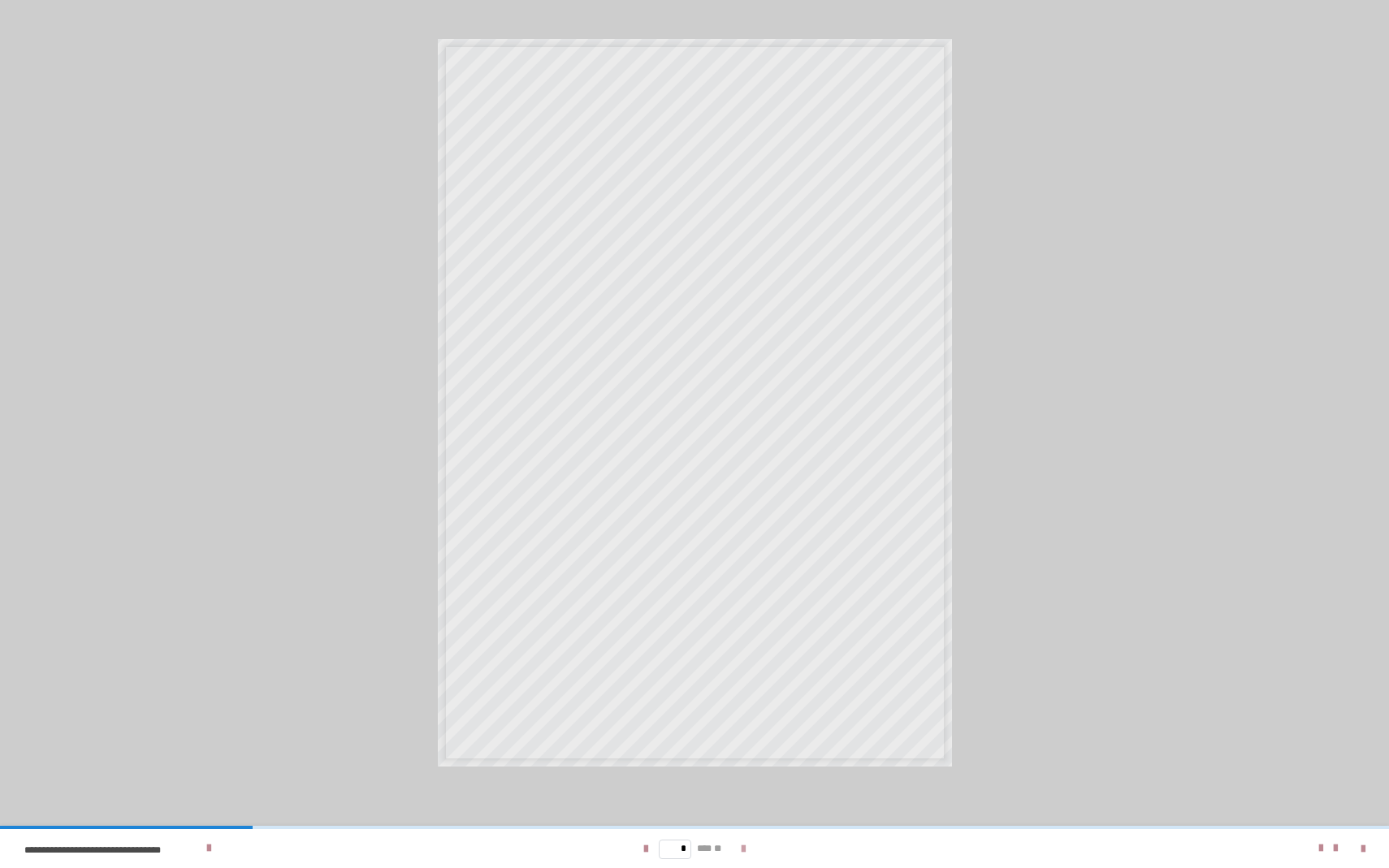 click at bounding box center [743, 849] 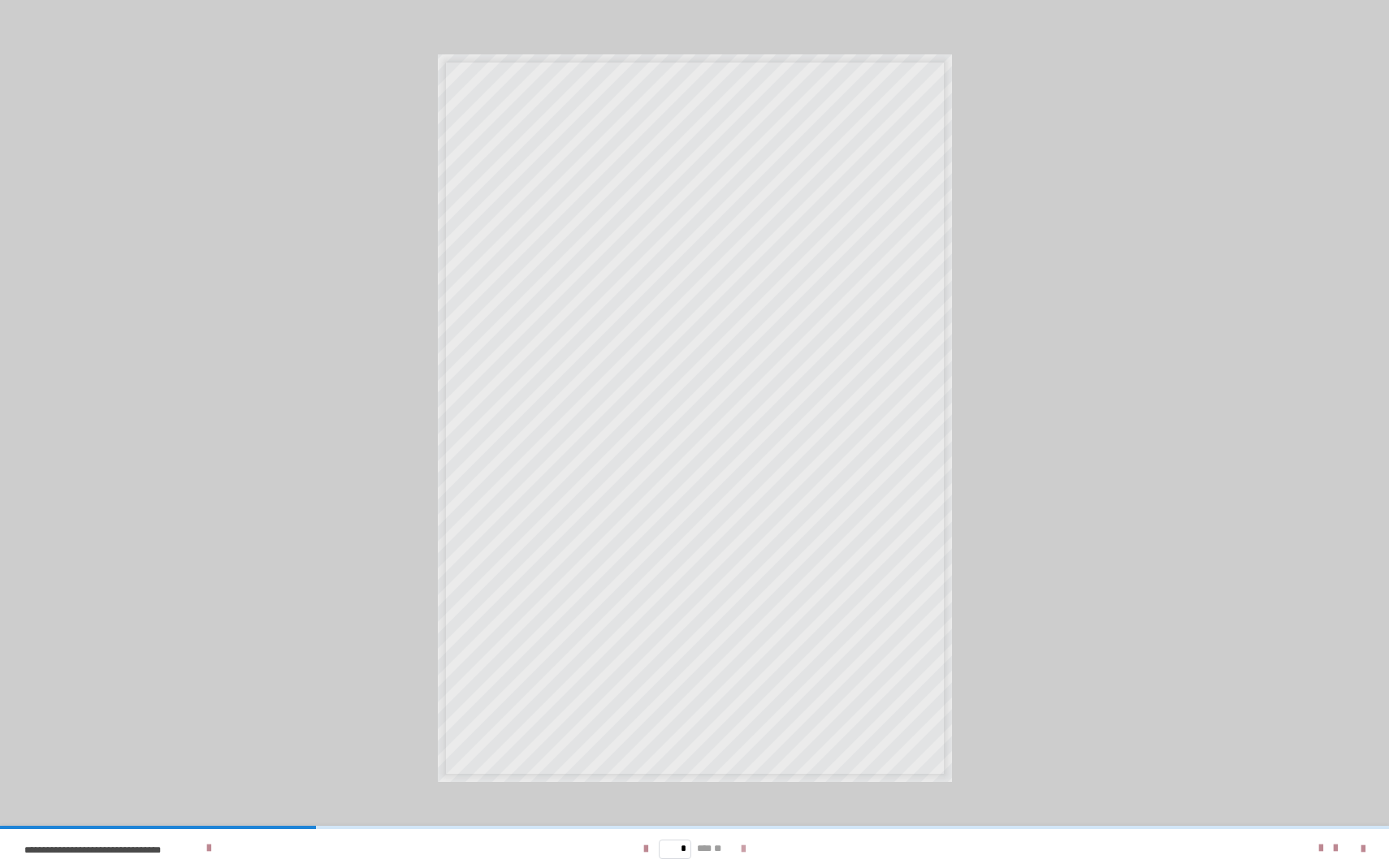 click at bounding box center (743, 849) 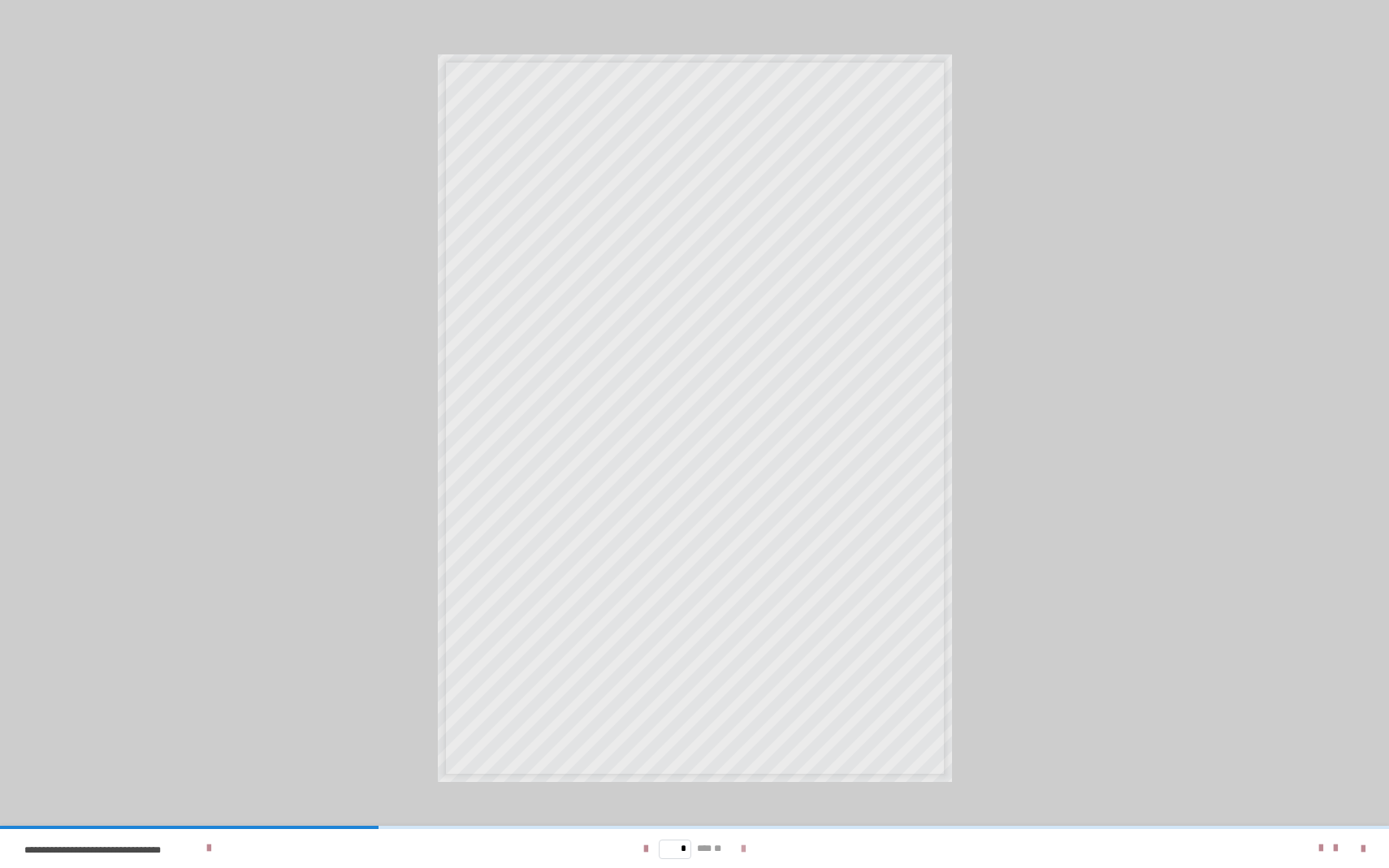 click at bounding box center (743, 849) 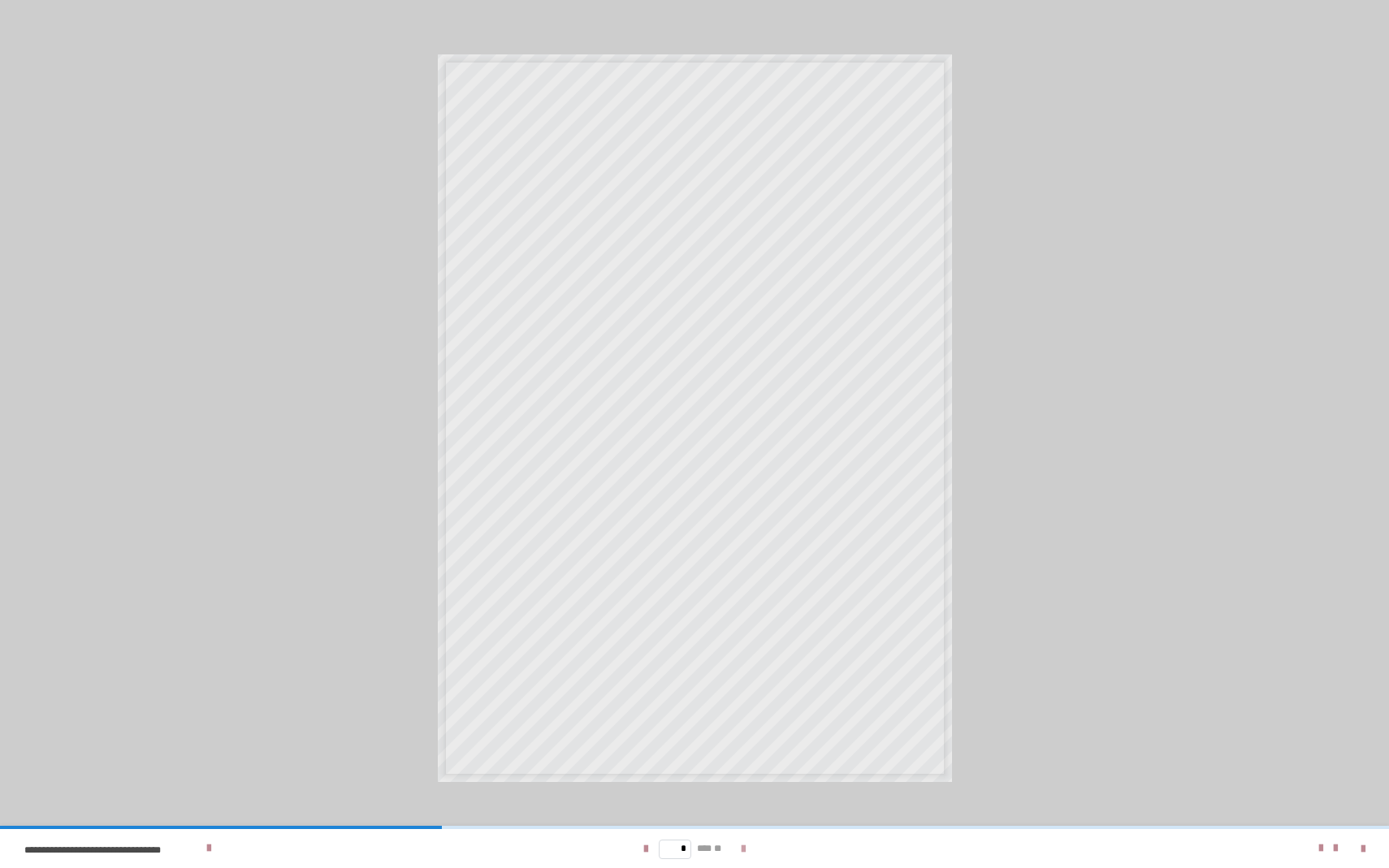 click at bounding box center [743, 849] 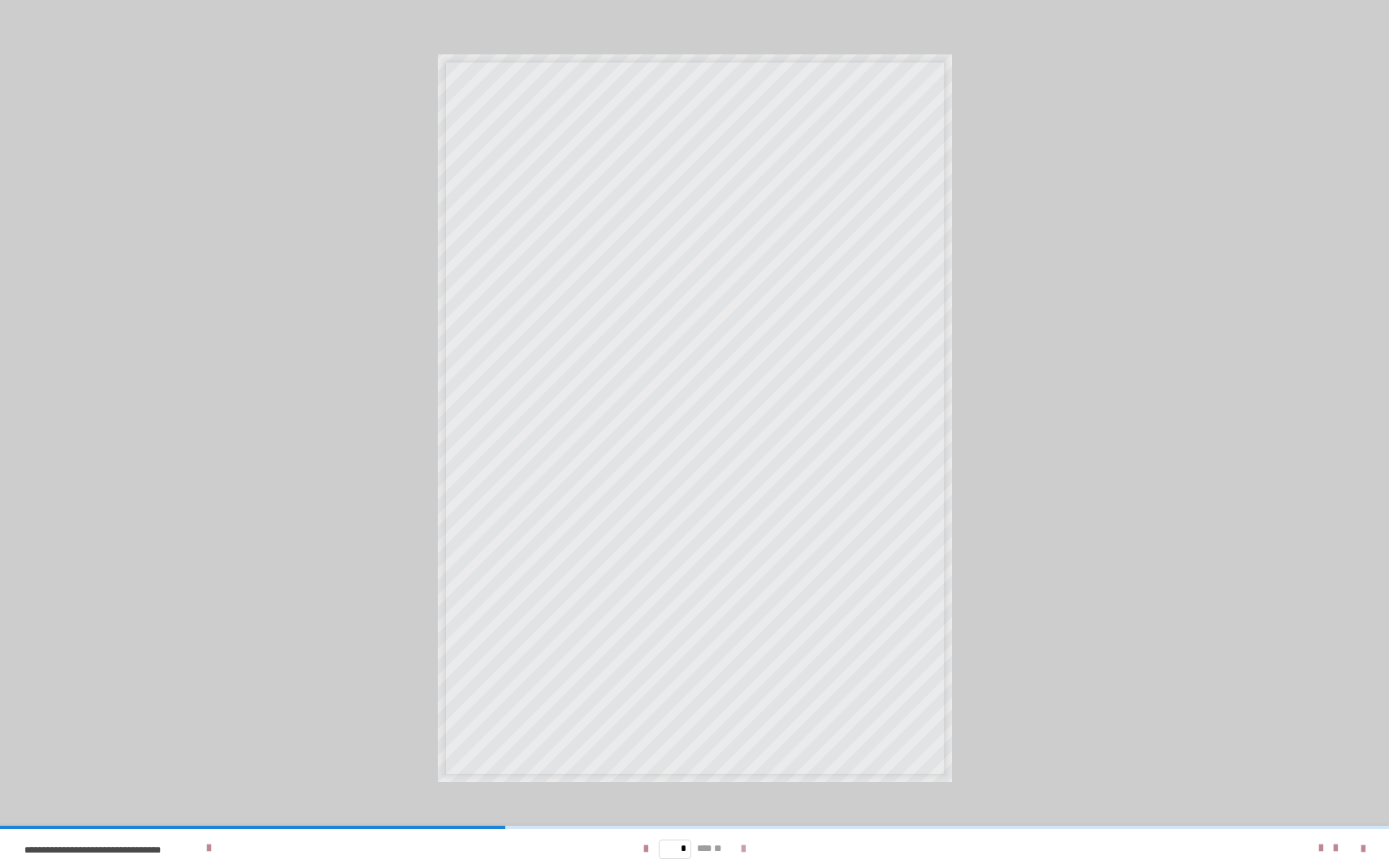 click at bounding box center [743, 849] 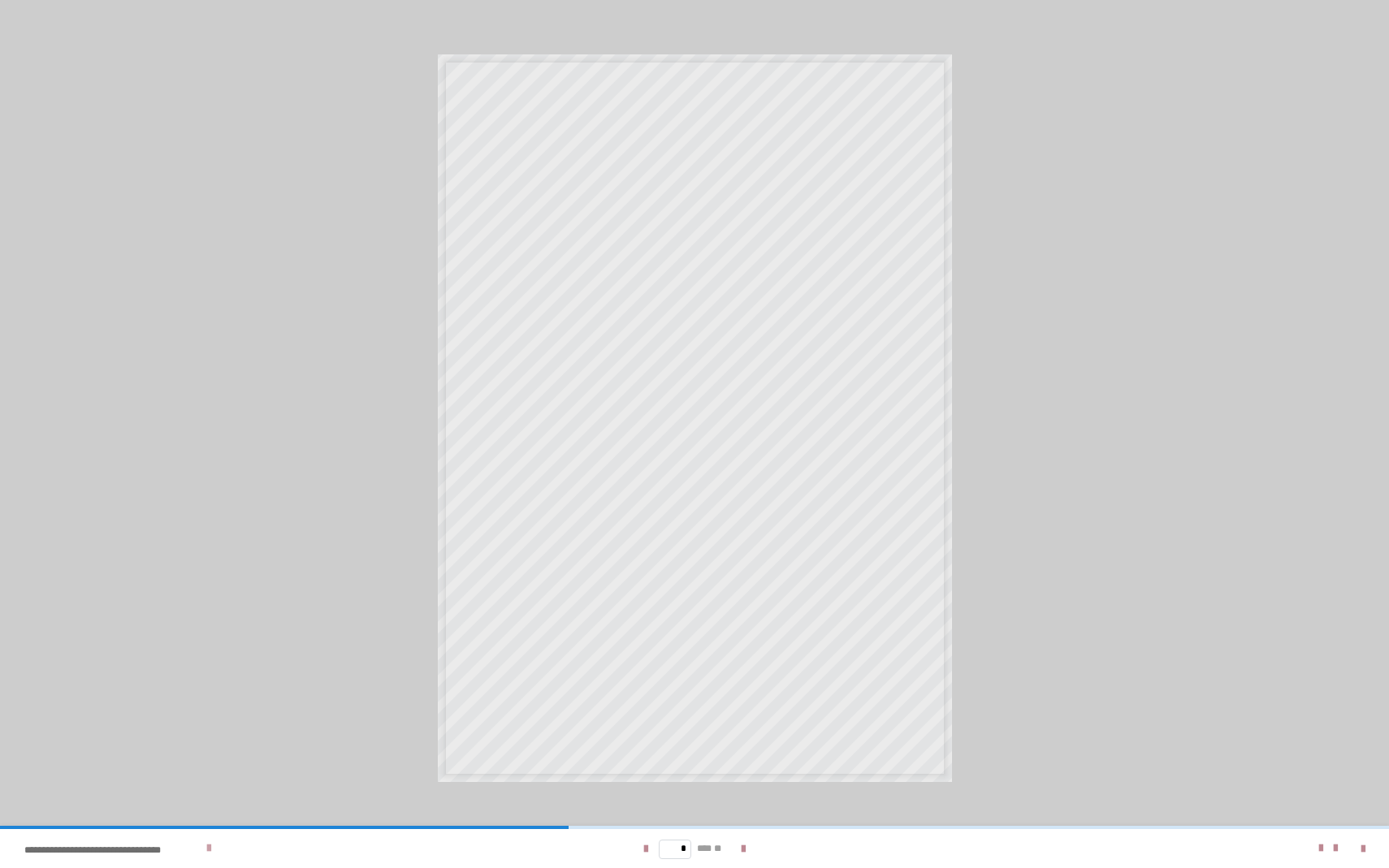 click at bounding box center (209, 849) 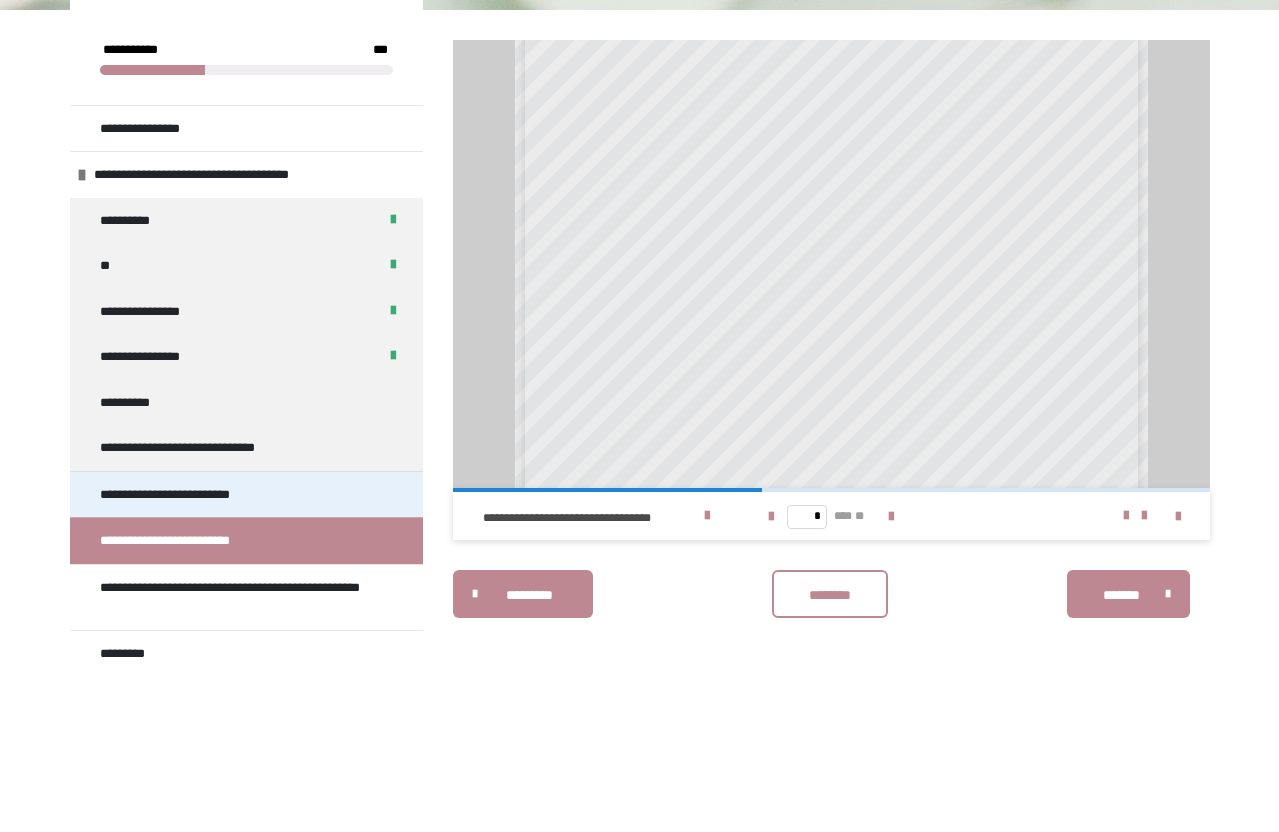 click on "**********" at bounding box center [176, 495] 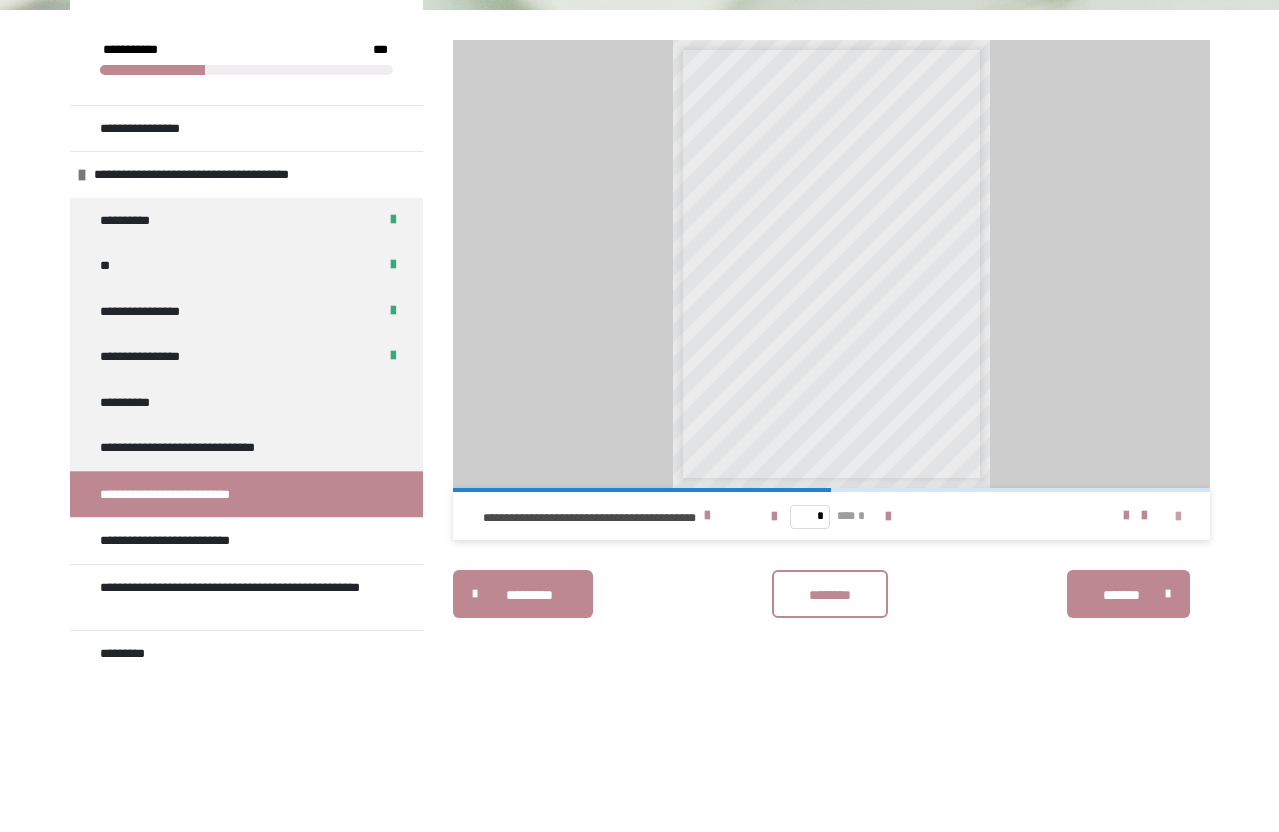 click at bounding box center [1178, 517] 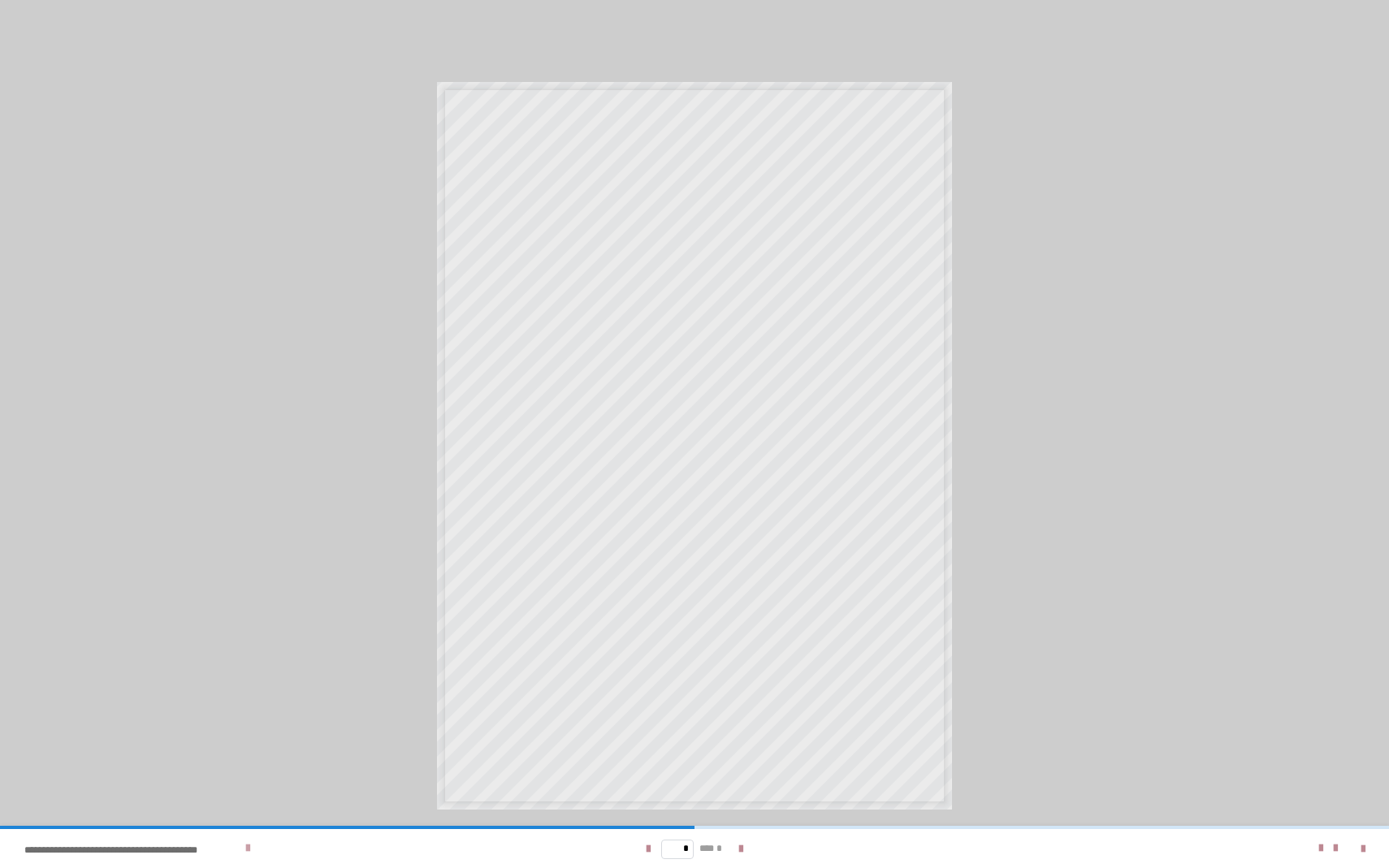 click on "**********" at bounding box center [132, 850] 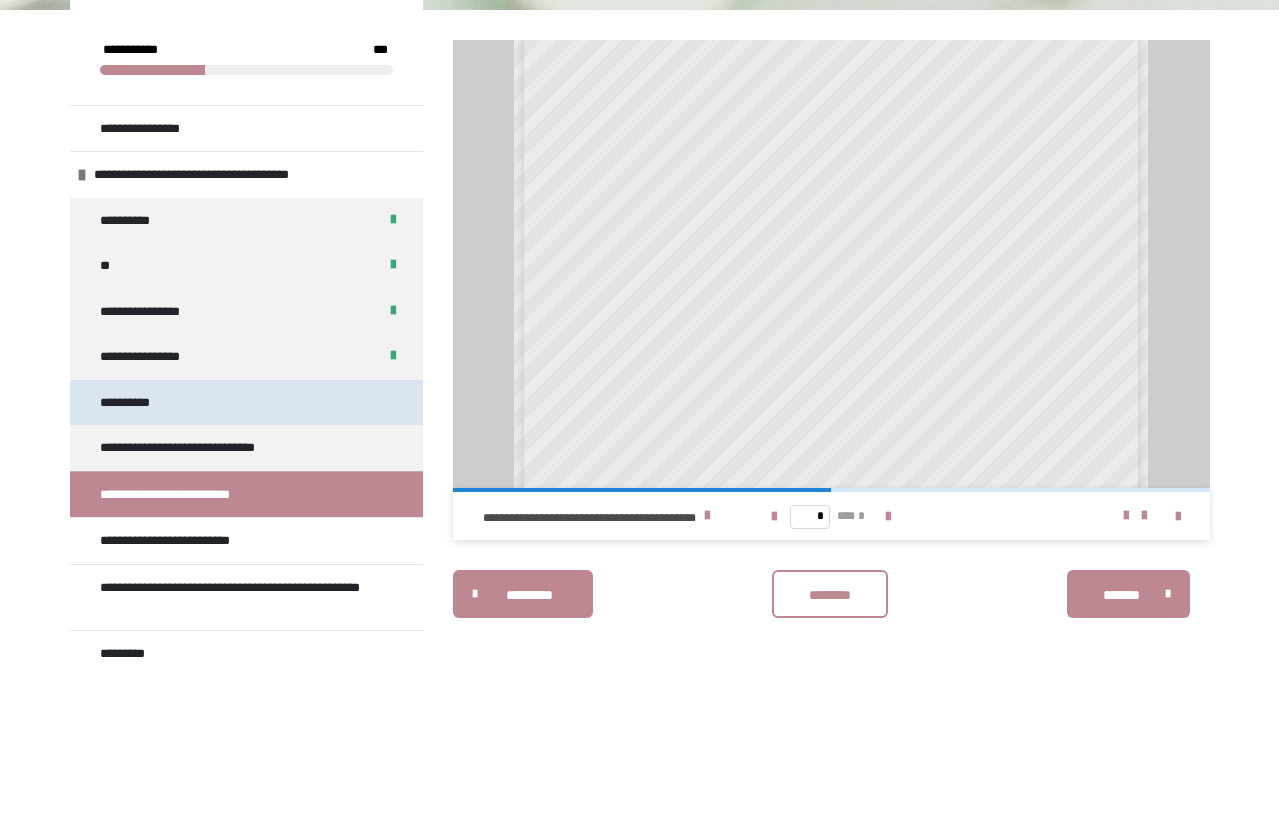 click on "**********" at bounding box center (246, 403) 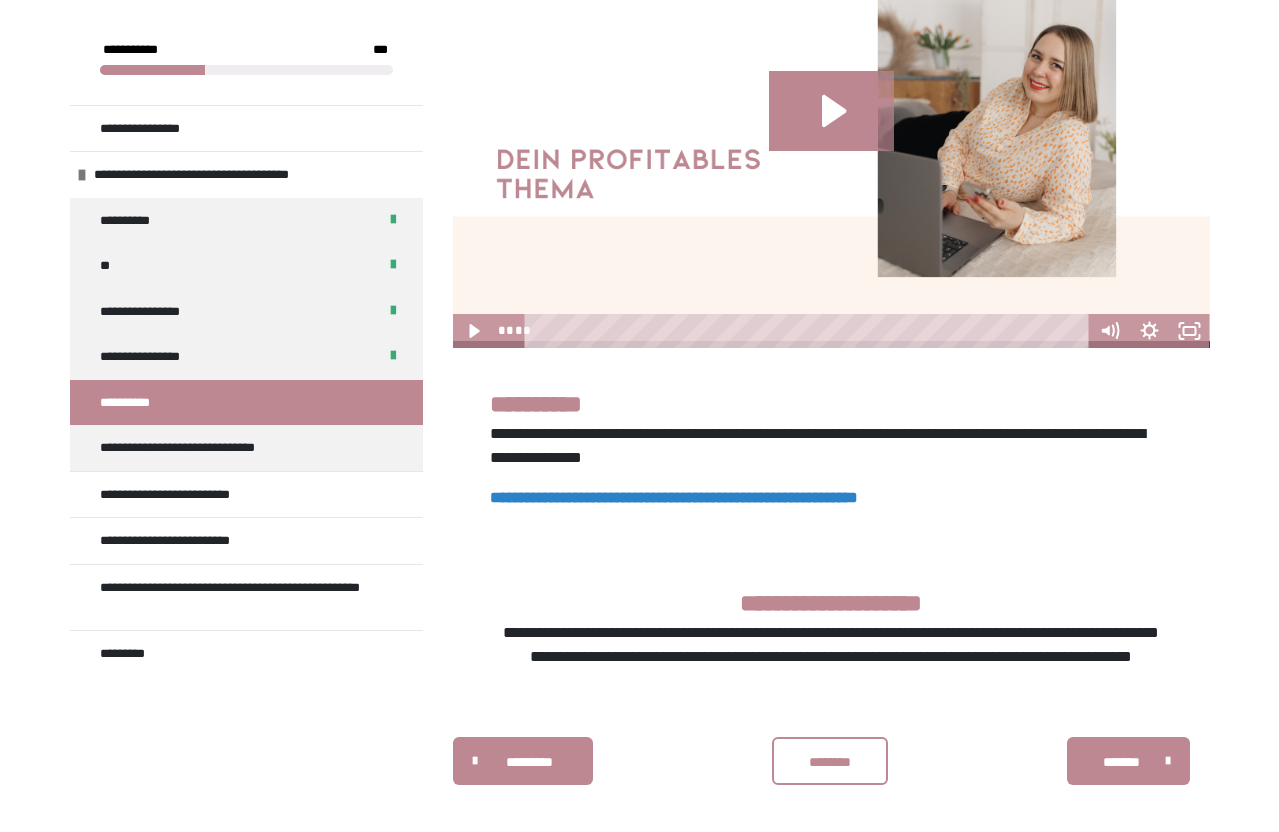 scroll, scrollTop: 610, scrollLeft: 0, axis: vertical 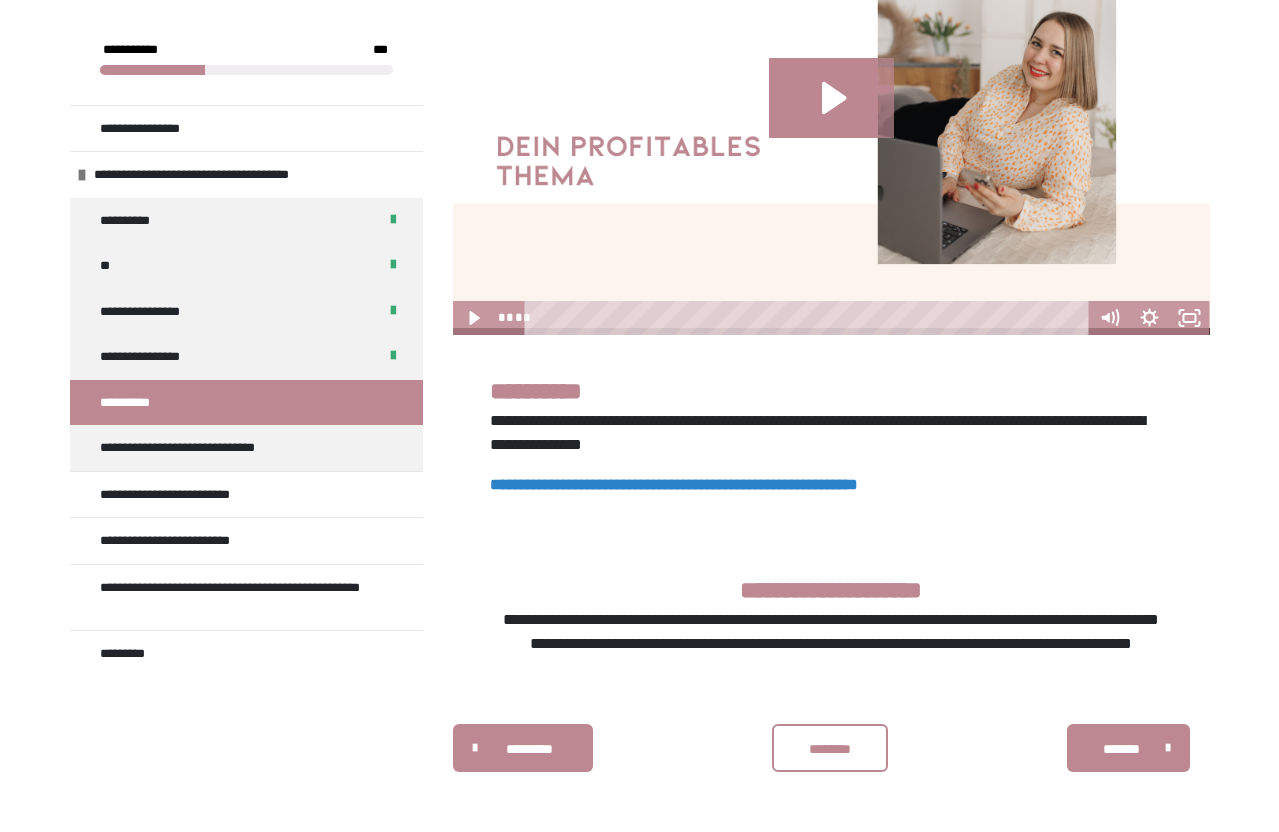 click on "**********" at bounding box center (674, 484) 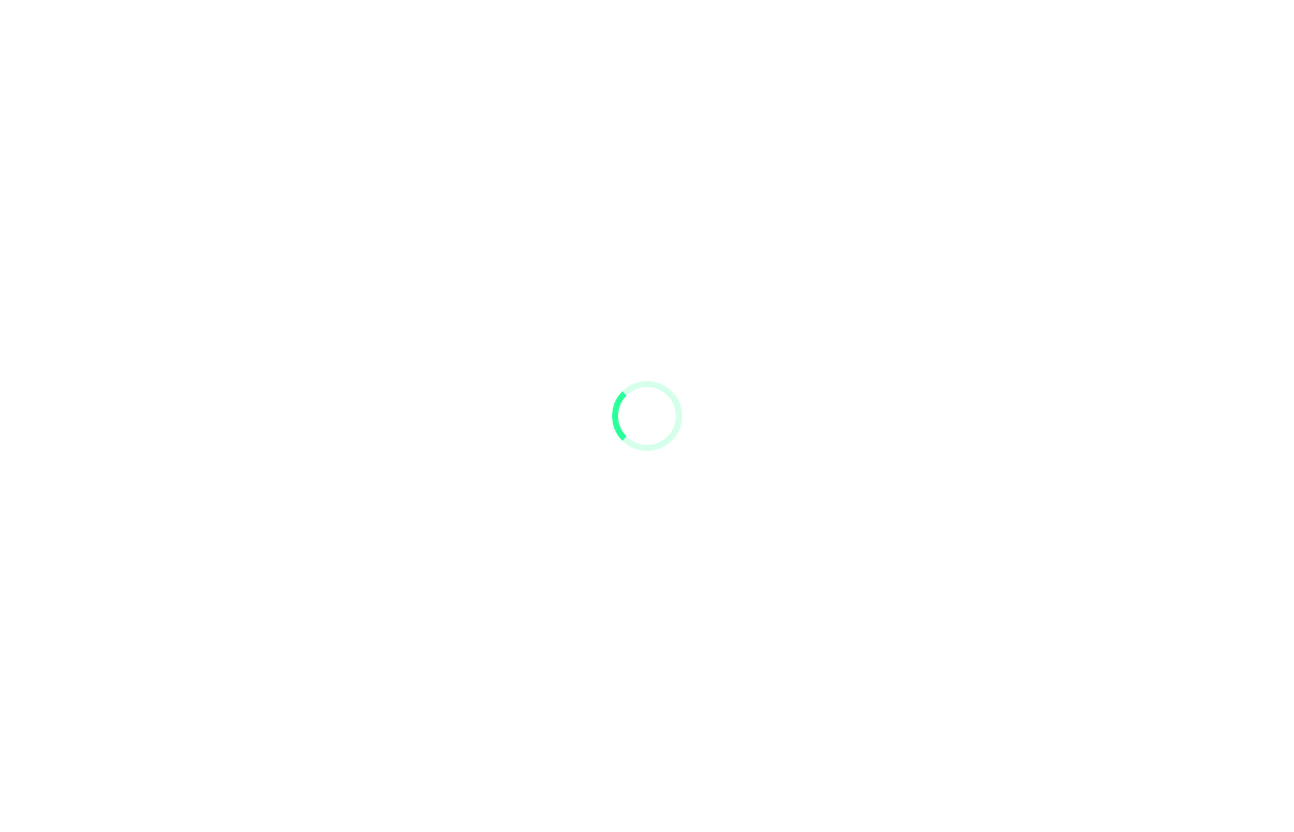 scroll, scrollTop: 0, scrollLeft: 0, axis: both 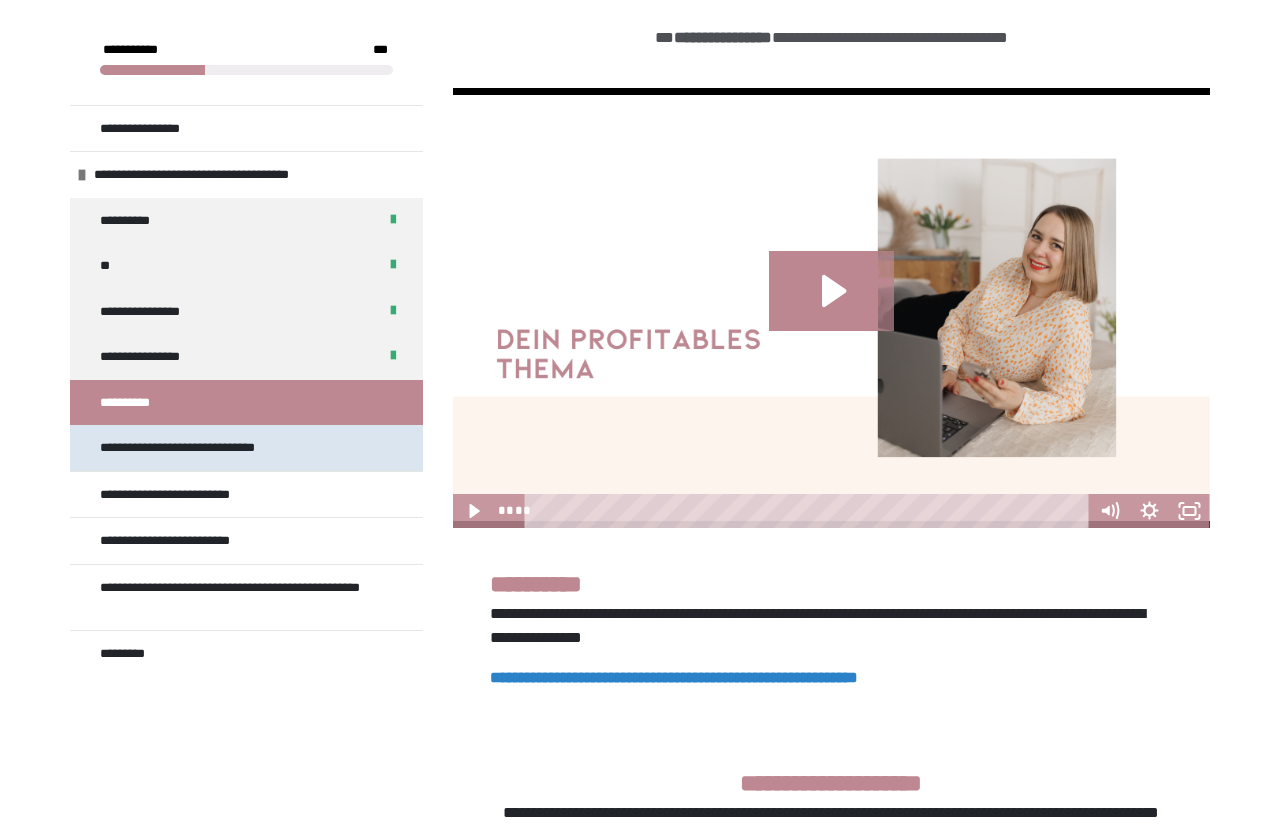 click on "**********" at bounding box center [204, 448] 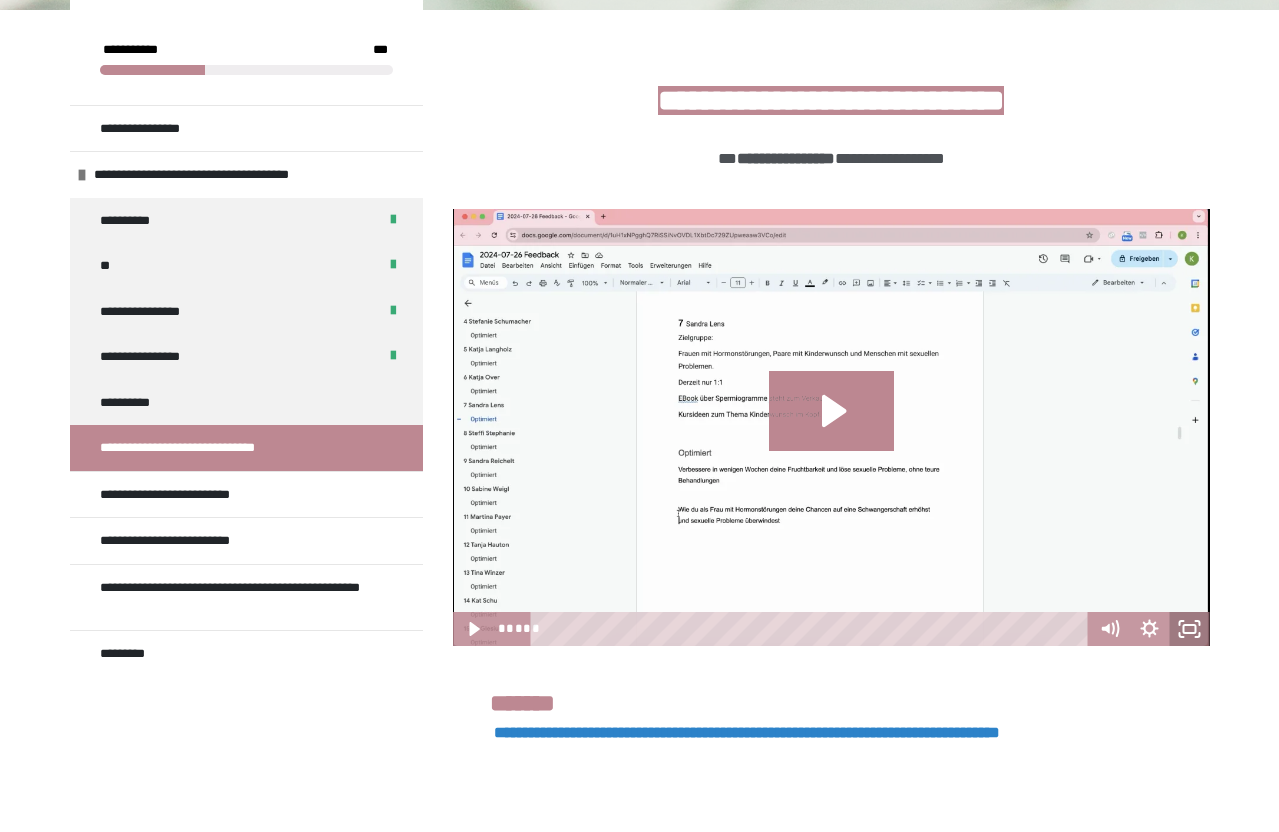 click 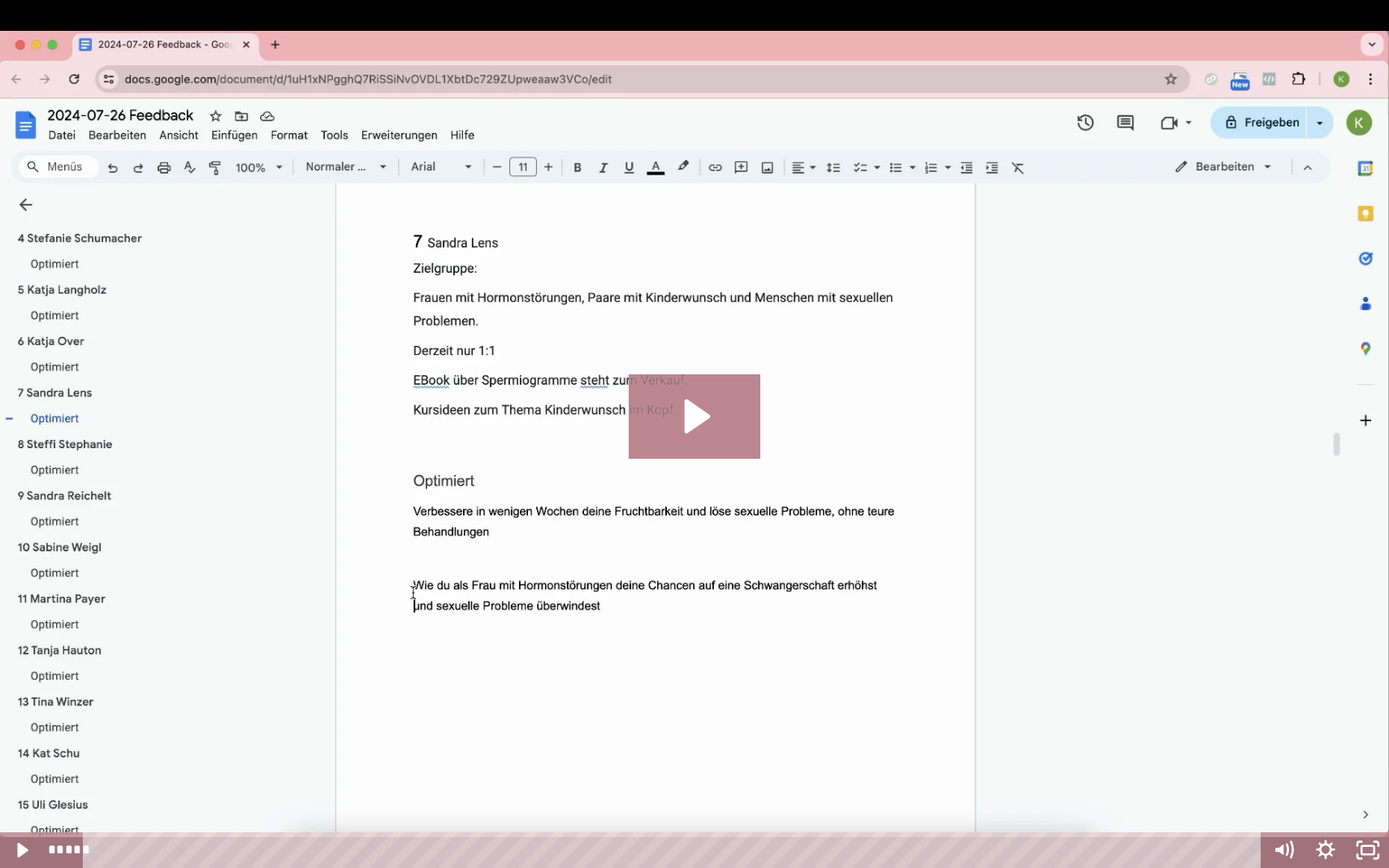 click at bounding box center [694, 434] 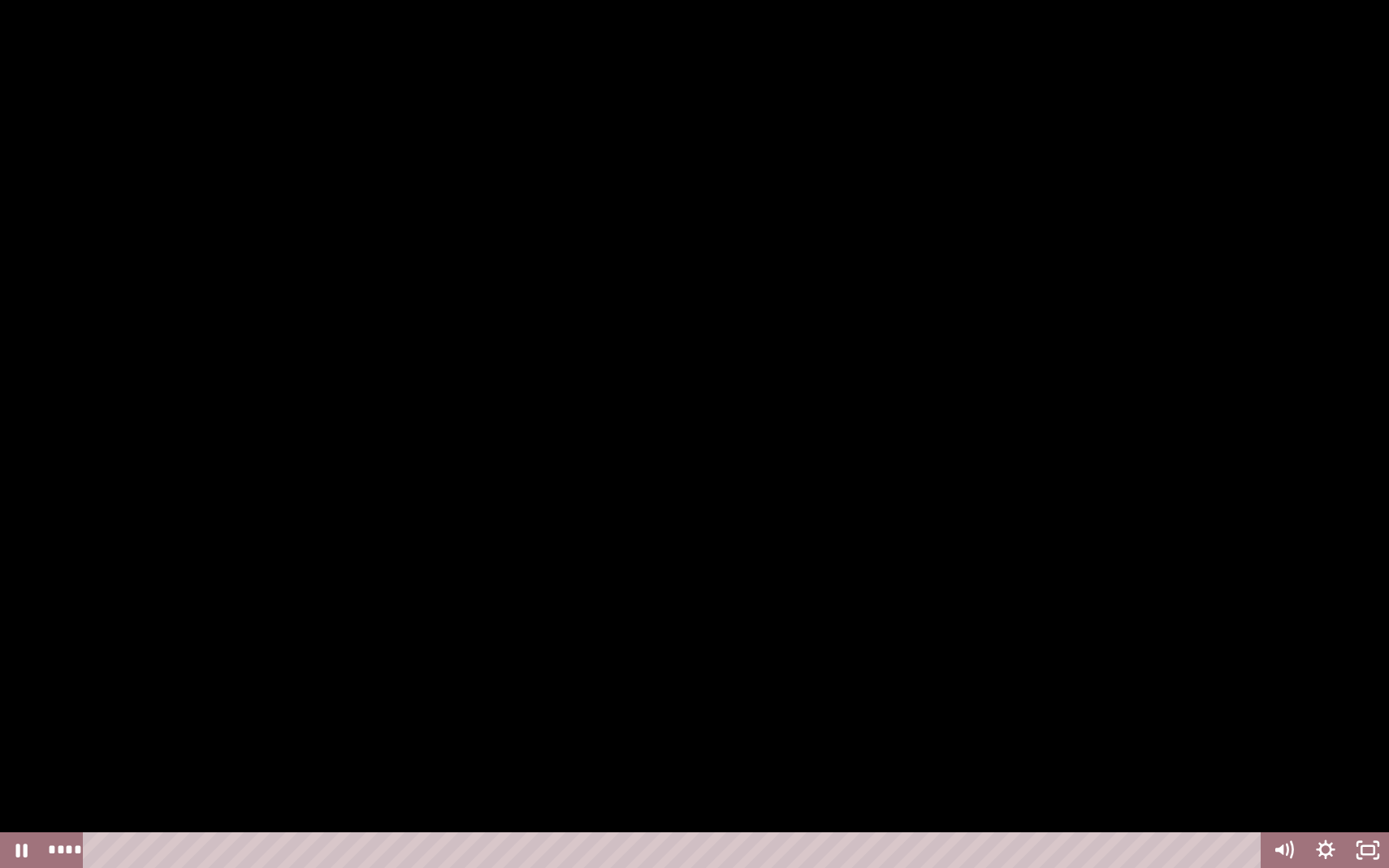 click at bounding box center [694, 434] 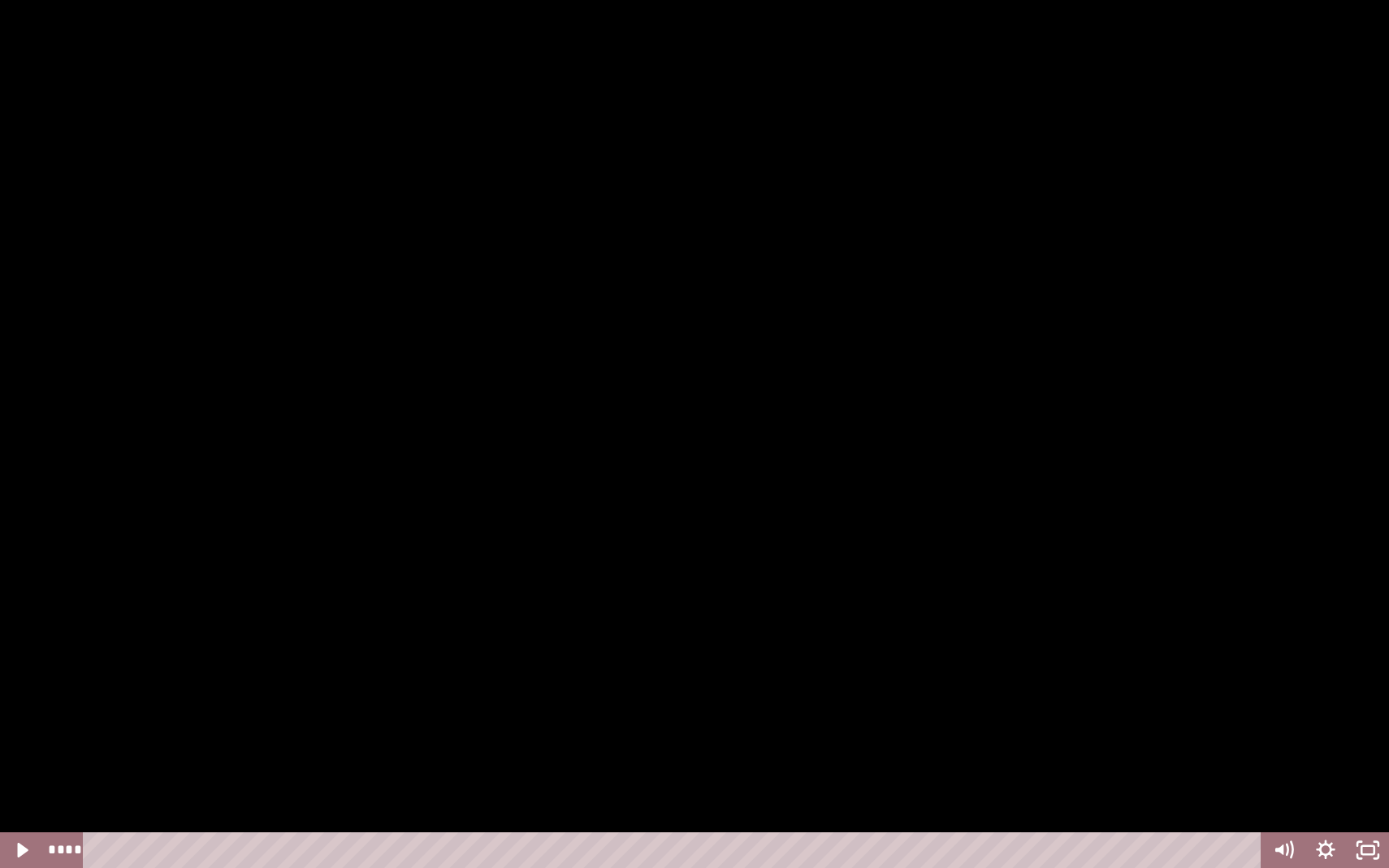 click at bounding box center [694, 434] 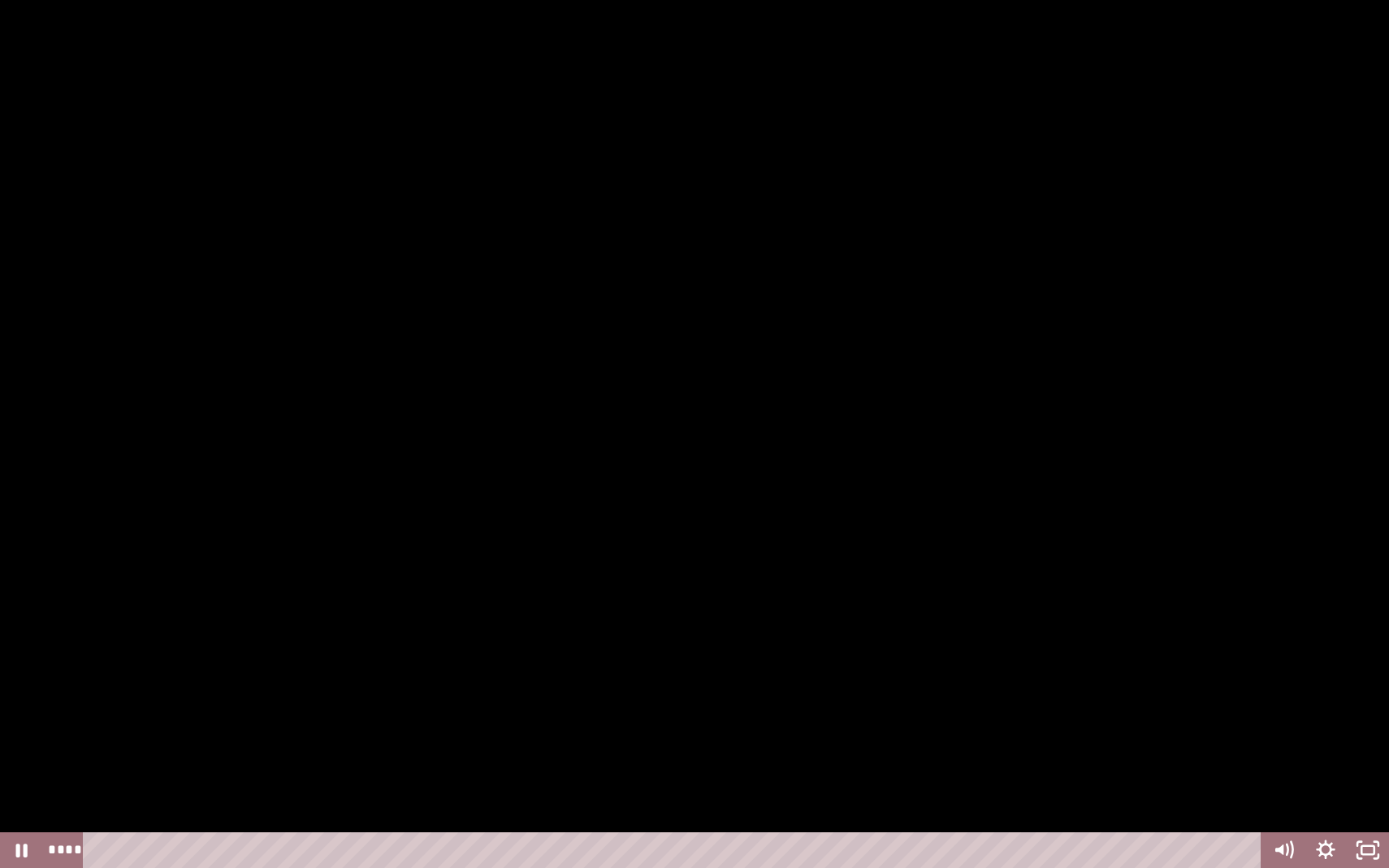 click at bounding box center [694, 434] 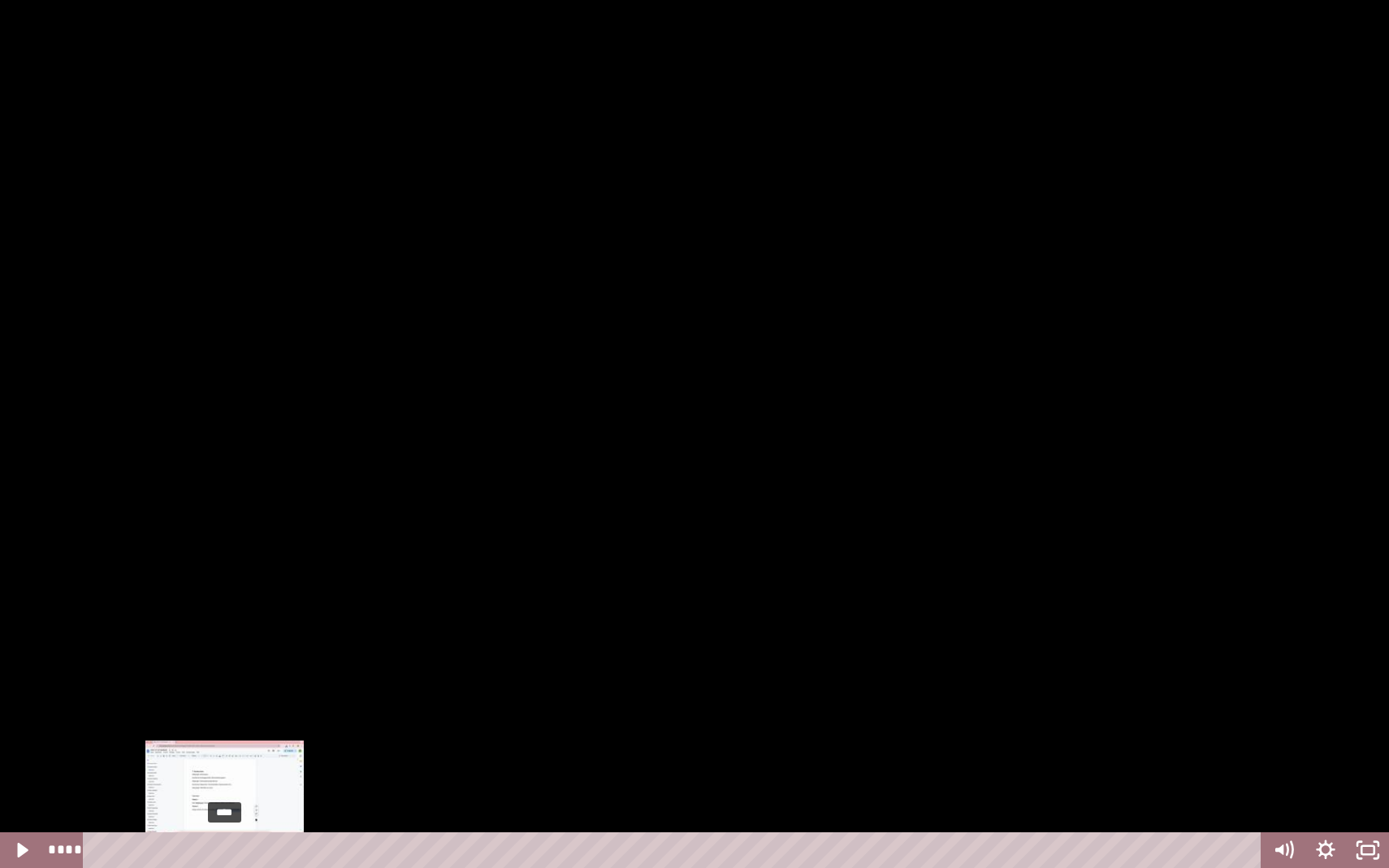 click on "****" at bounding box center (675, 850) 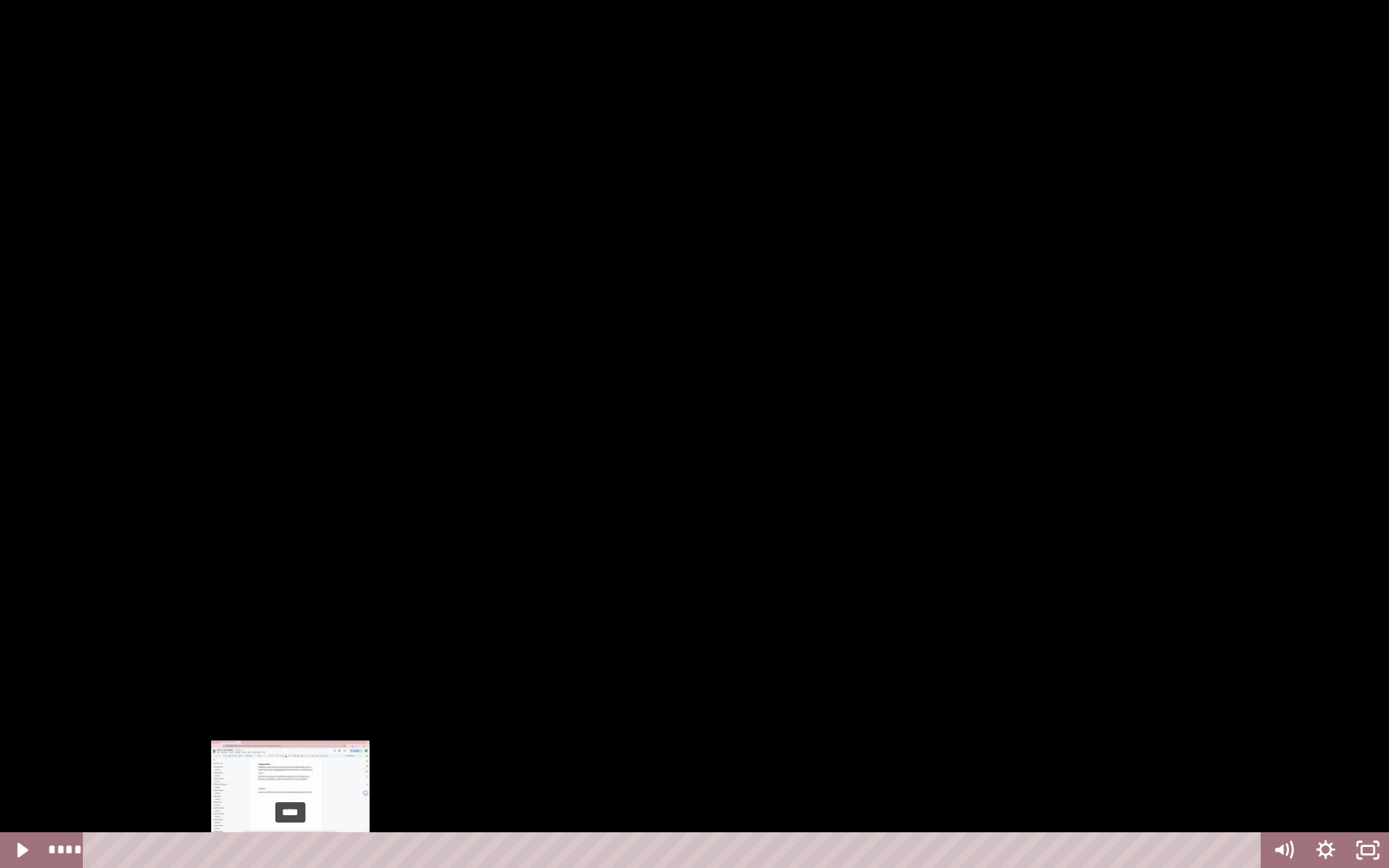 click on "****" at bounding box center [675, 850] 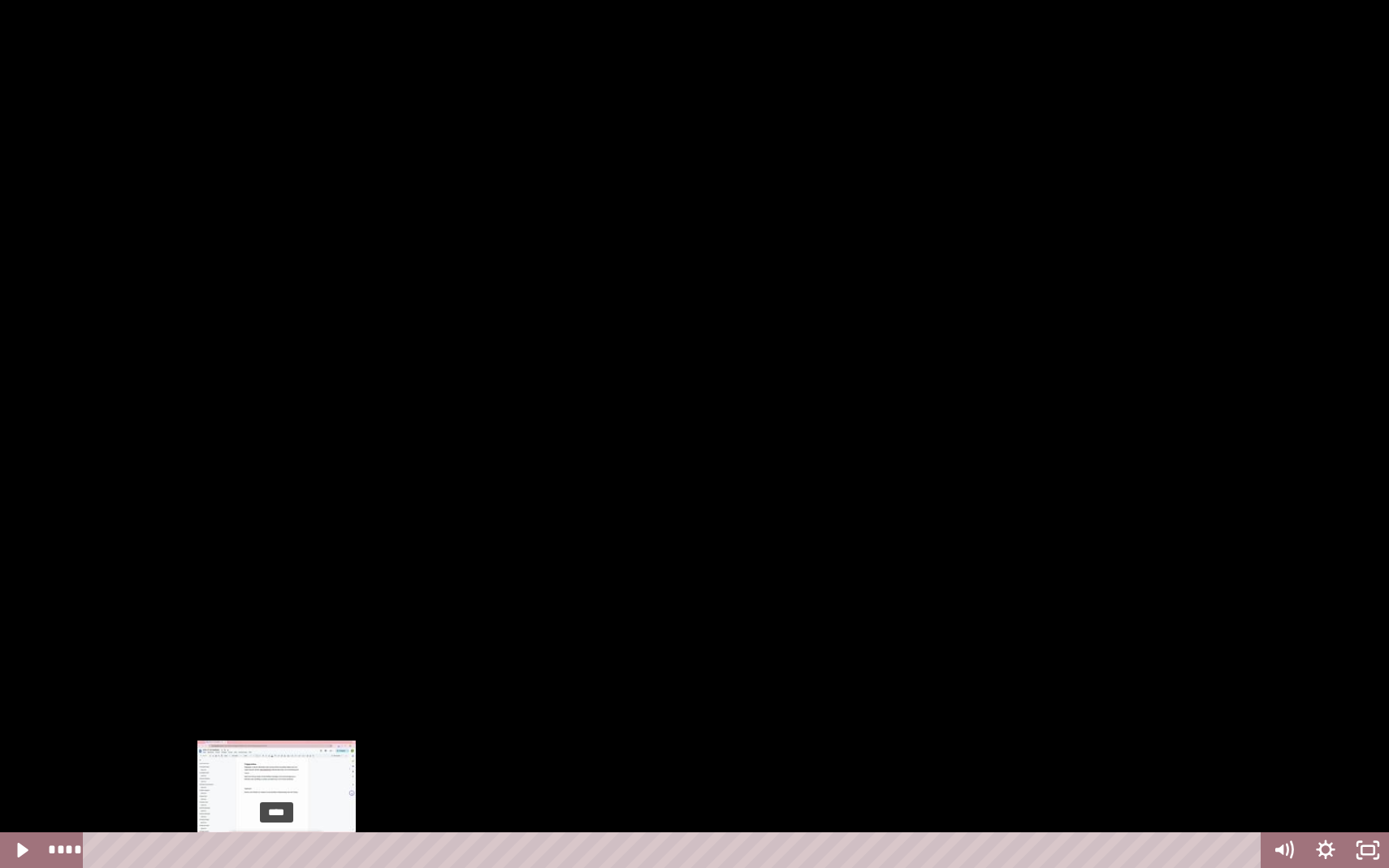 drag, startPoint x: 288, startPoint y: 851, endPoint x: 277, endPoint y: 851, distance: 11 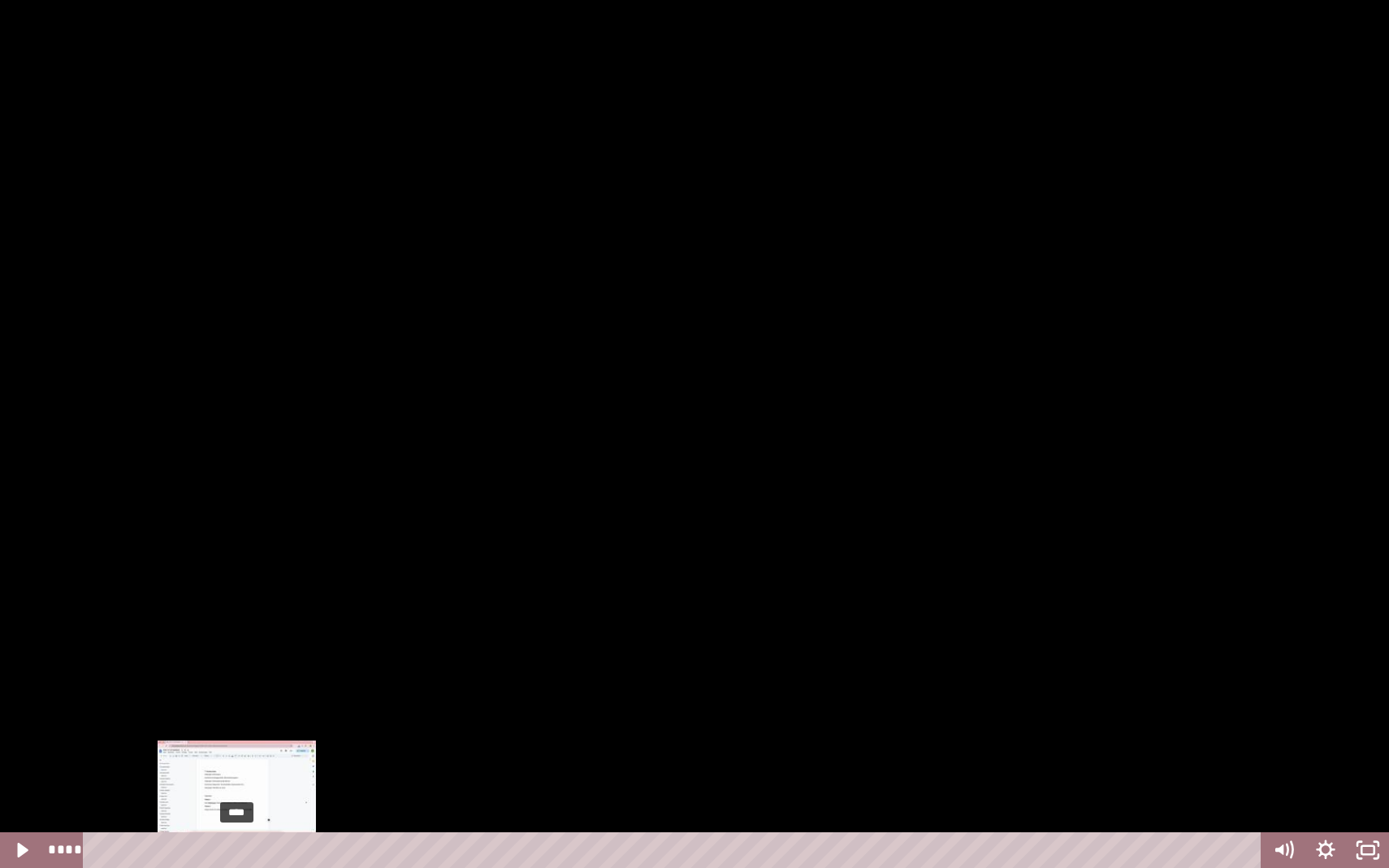 drag, startPoint x: 277, startPoint y: 851, endPoint x: 236, endPoint y: 848, distance: 41.10961 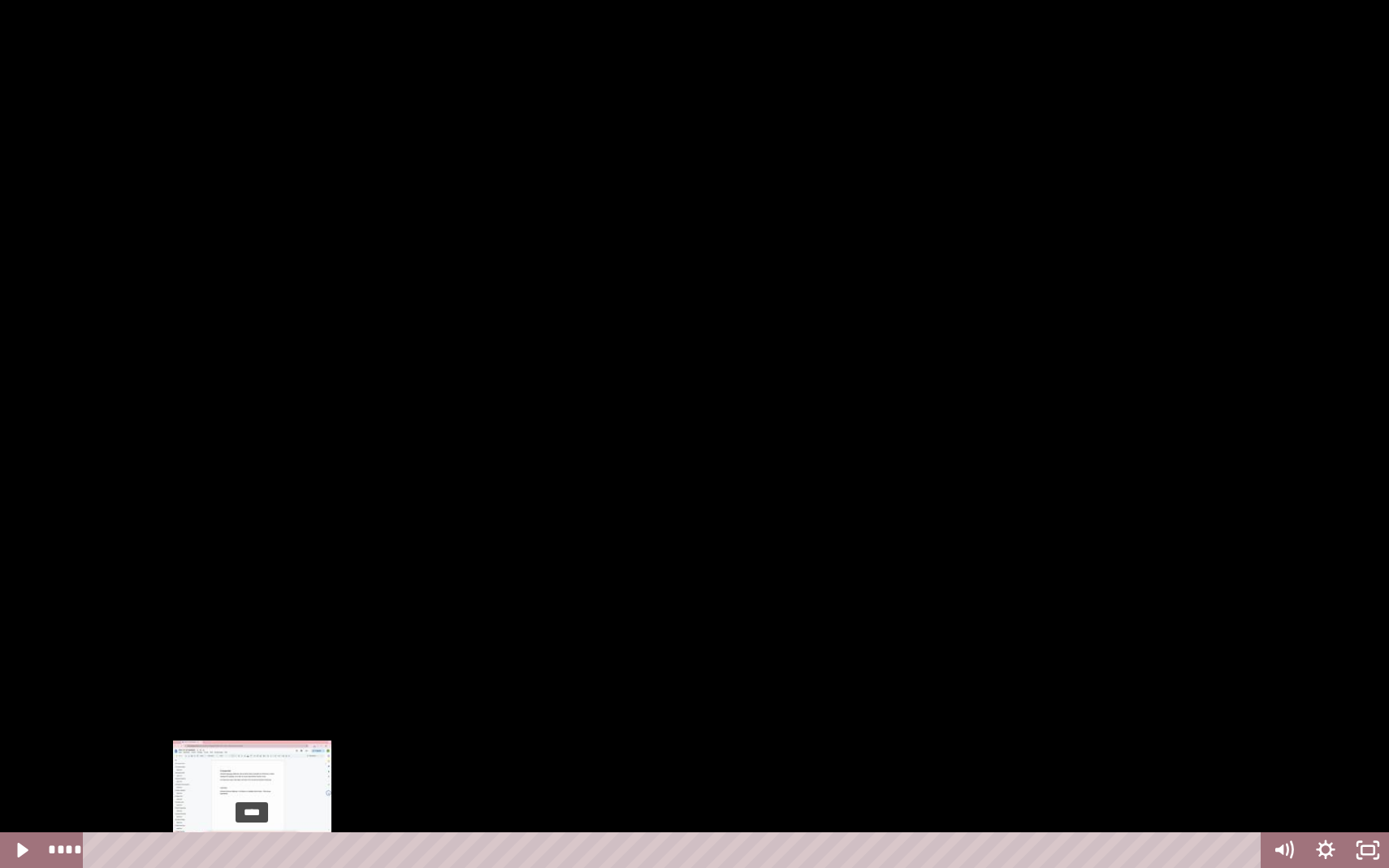 drag, startPoint x: 240, startPoint y: 847, endPoint x: 253, endPoint y: 848, distance: 13.038405 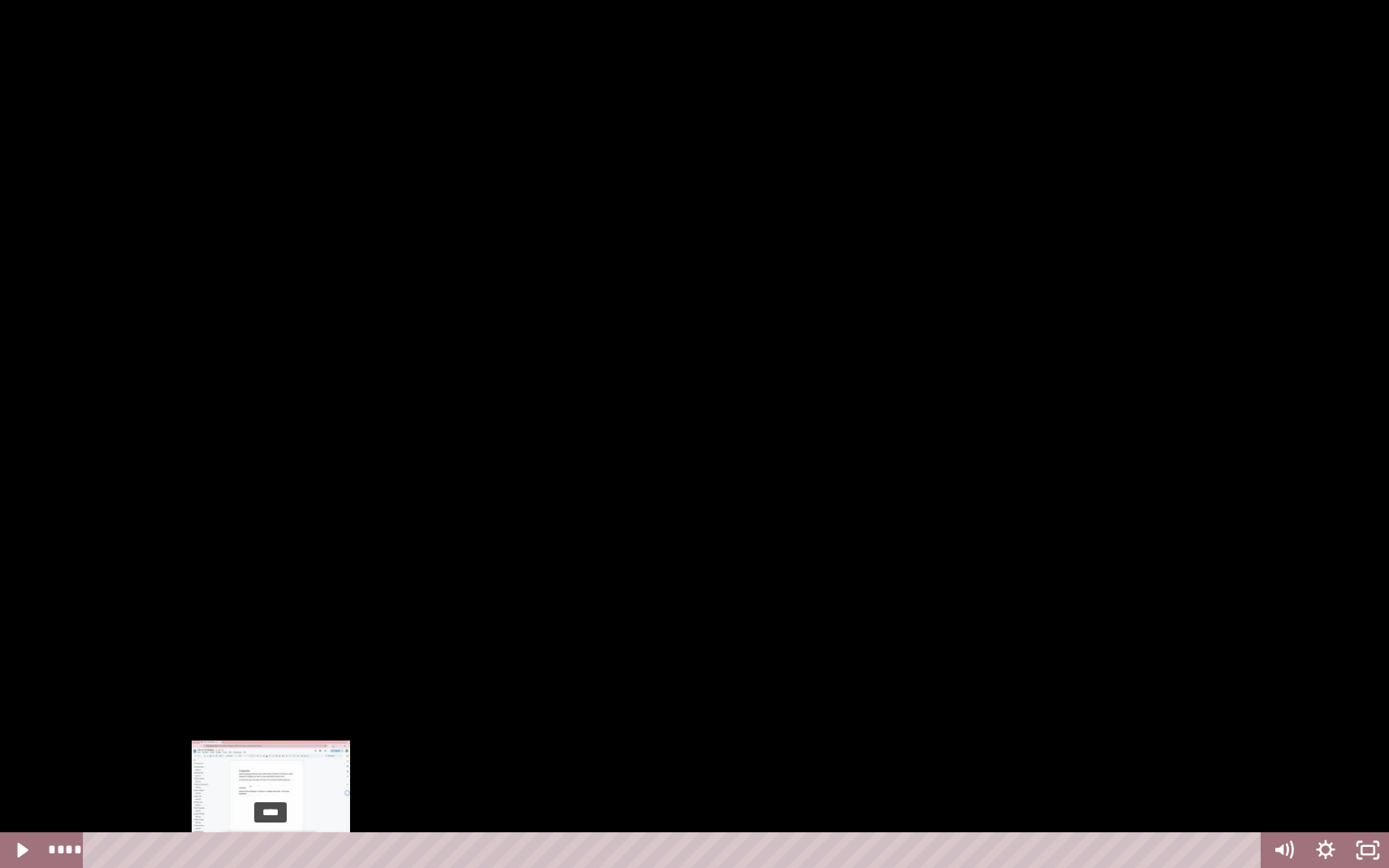 drag, startPoint x: 253, startPoint y: 848, endPoint x: 281, endPoint y: 856, distance: 29.12044 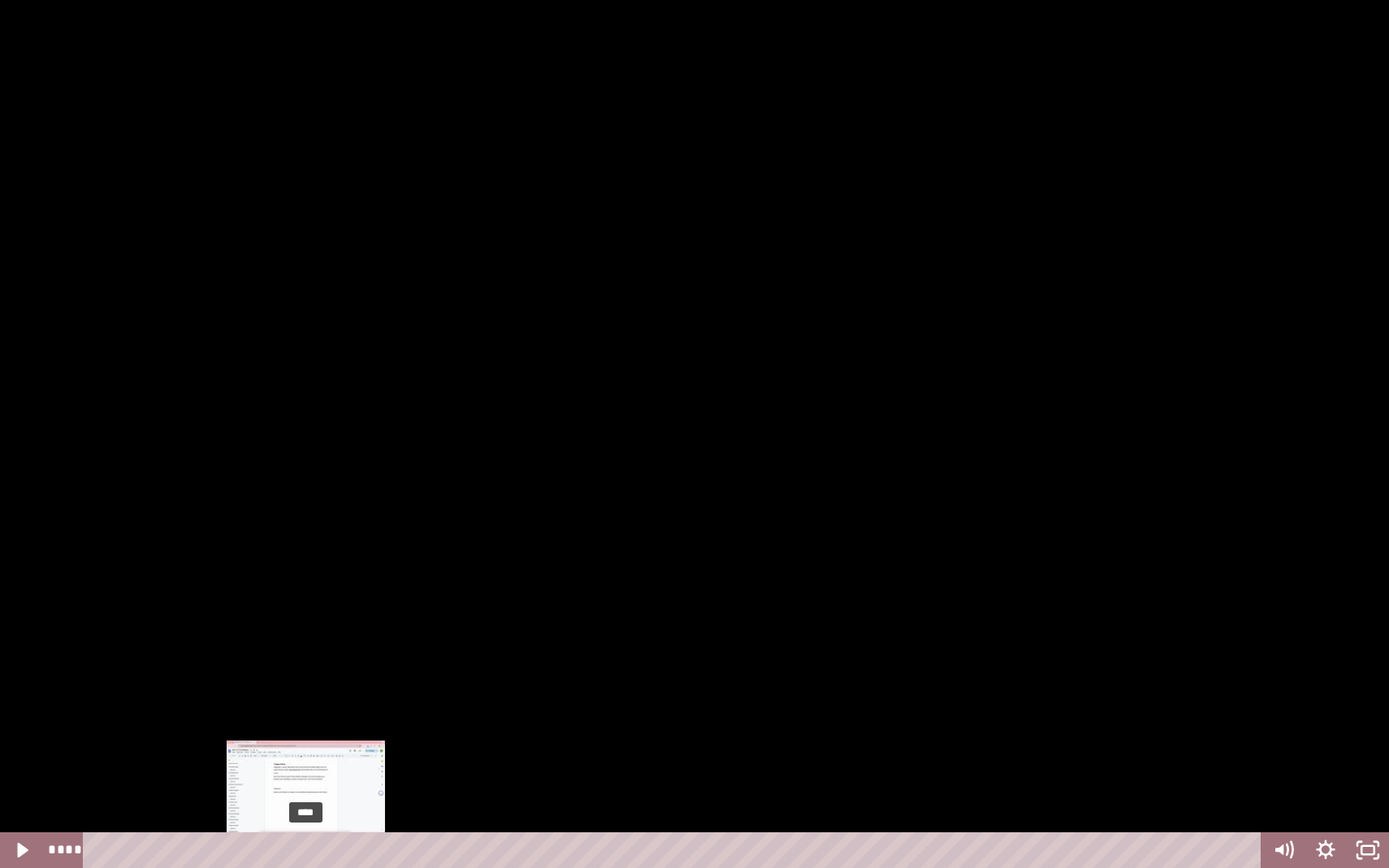 click on "****" at bounding box center [675, 850] 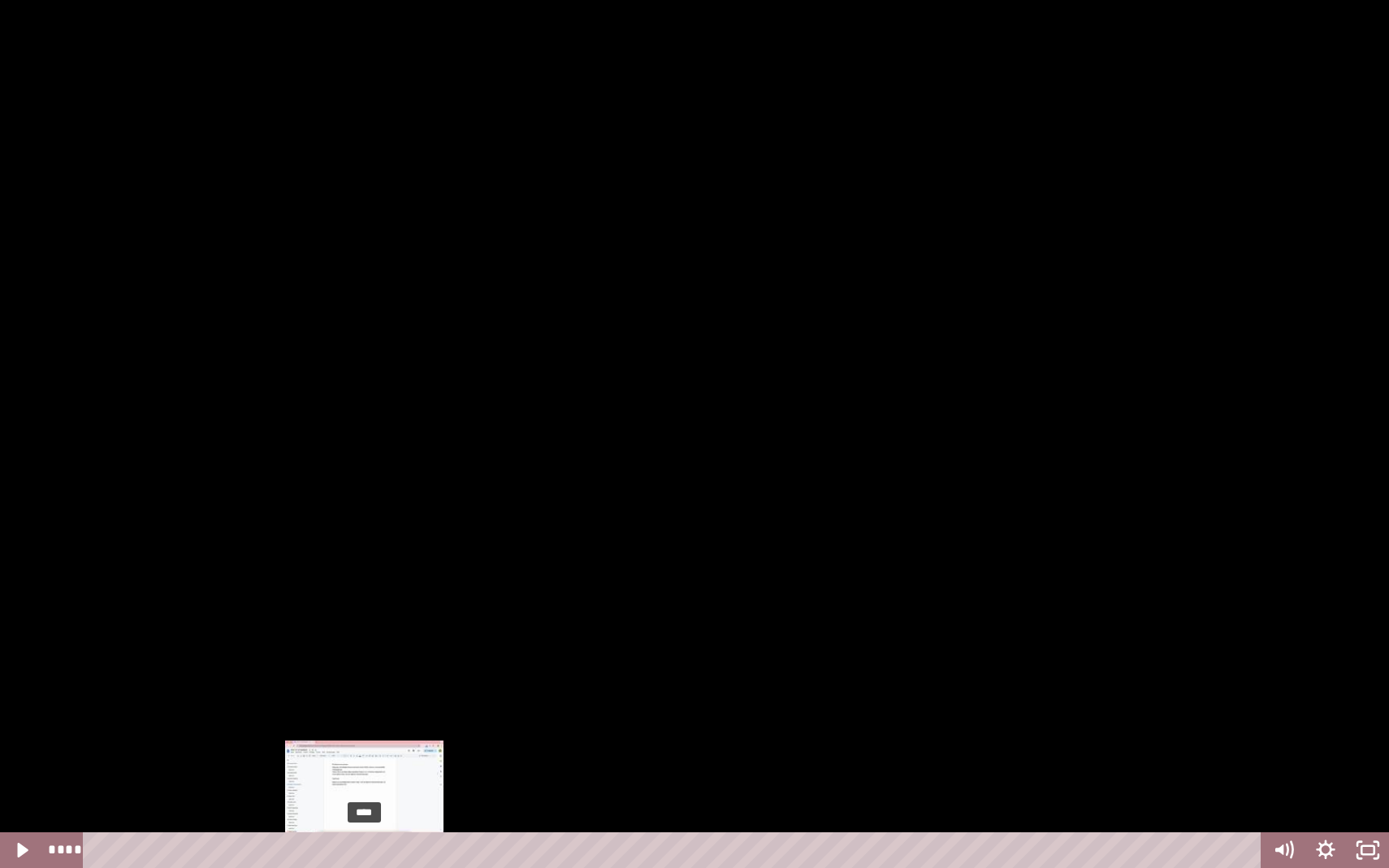 click on "****" at bounding box center [675, 850] 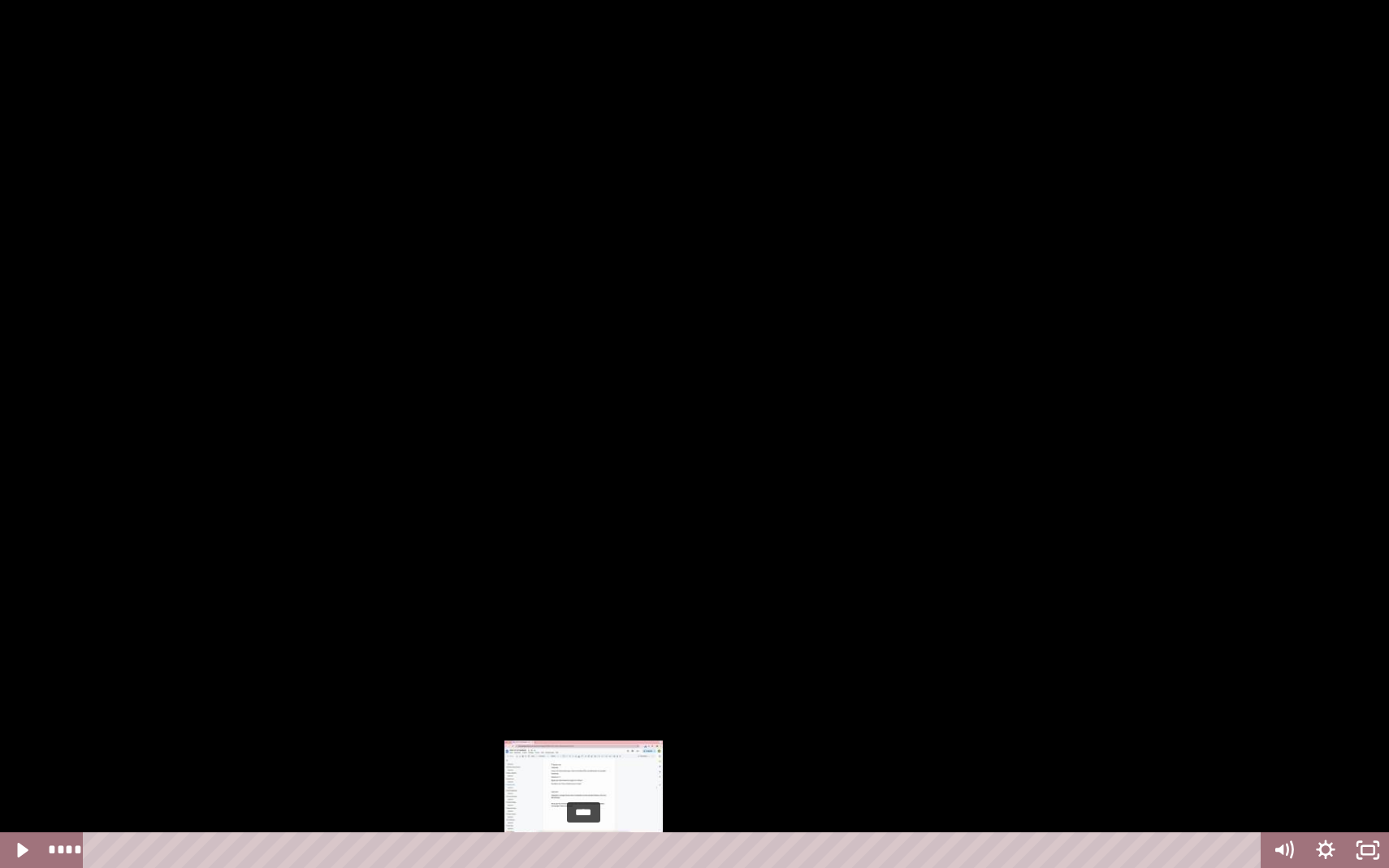 click on "****" at bounding box center (675, 850) 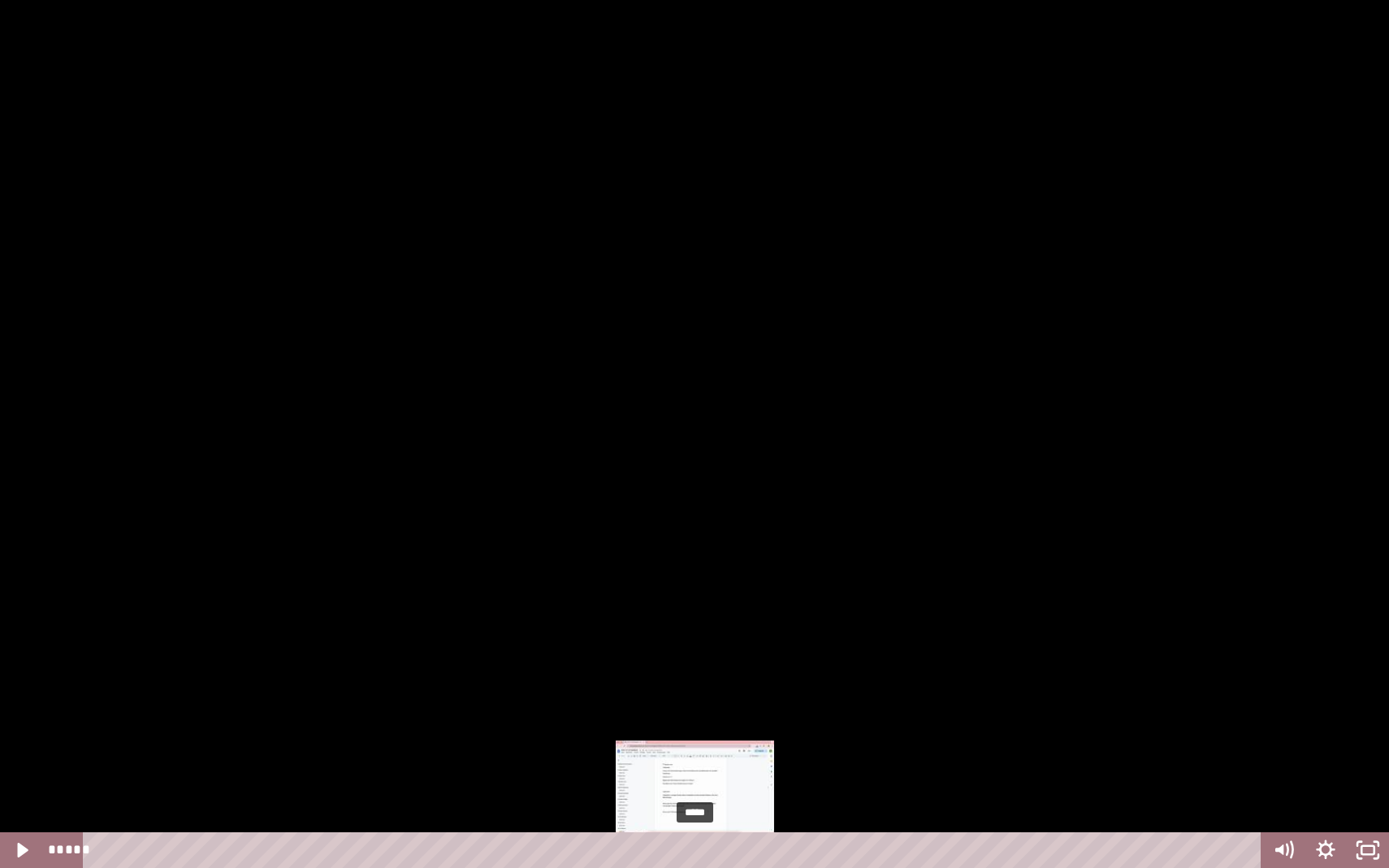 drag, startPoint x: 679, startPoint y: 854, endPoint x: 697, endPoint y: 853, distance: 18.027756 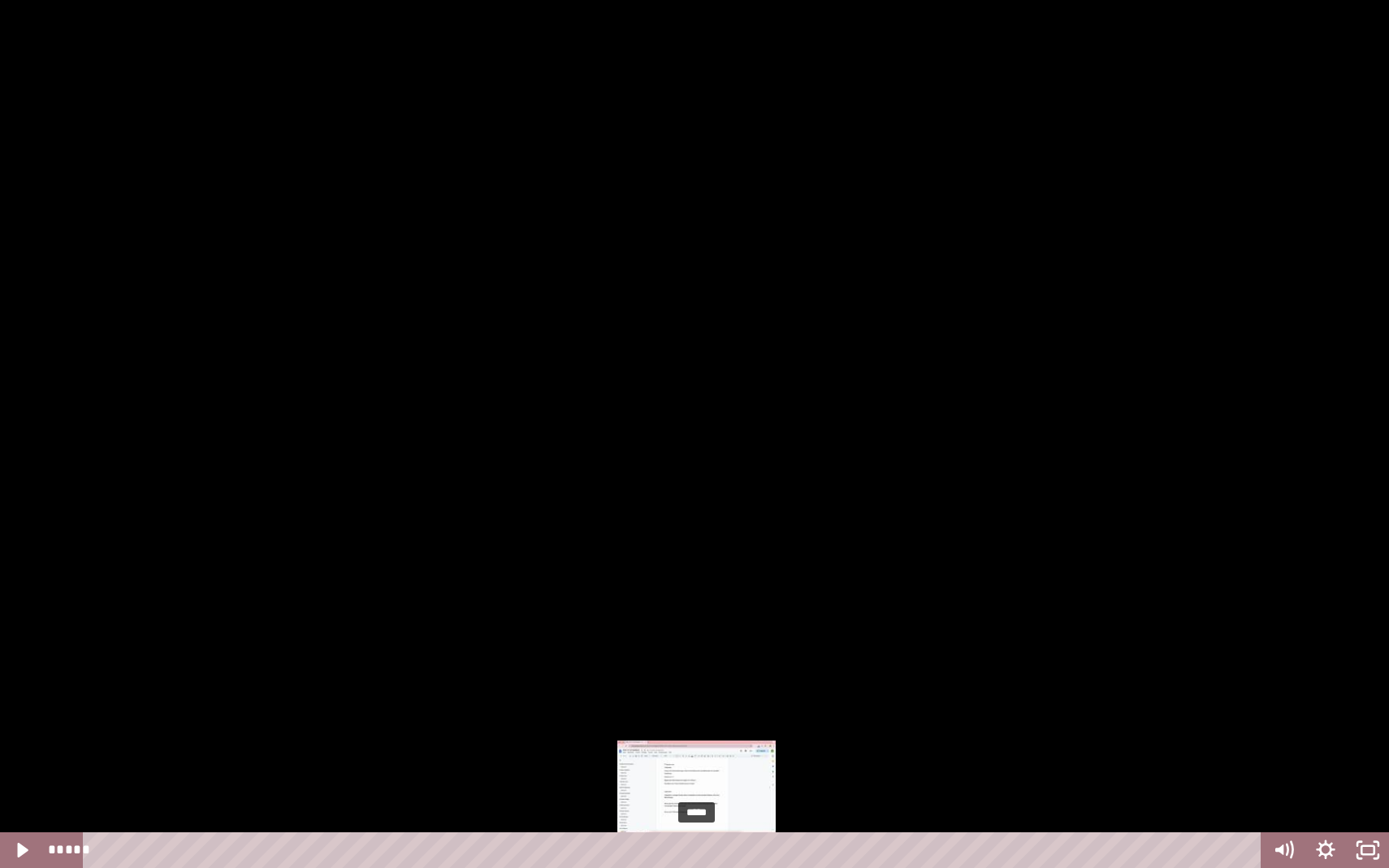click on "*****" at bounding box center (675, 850) 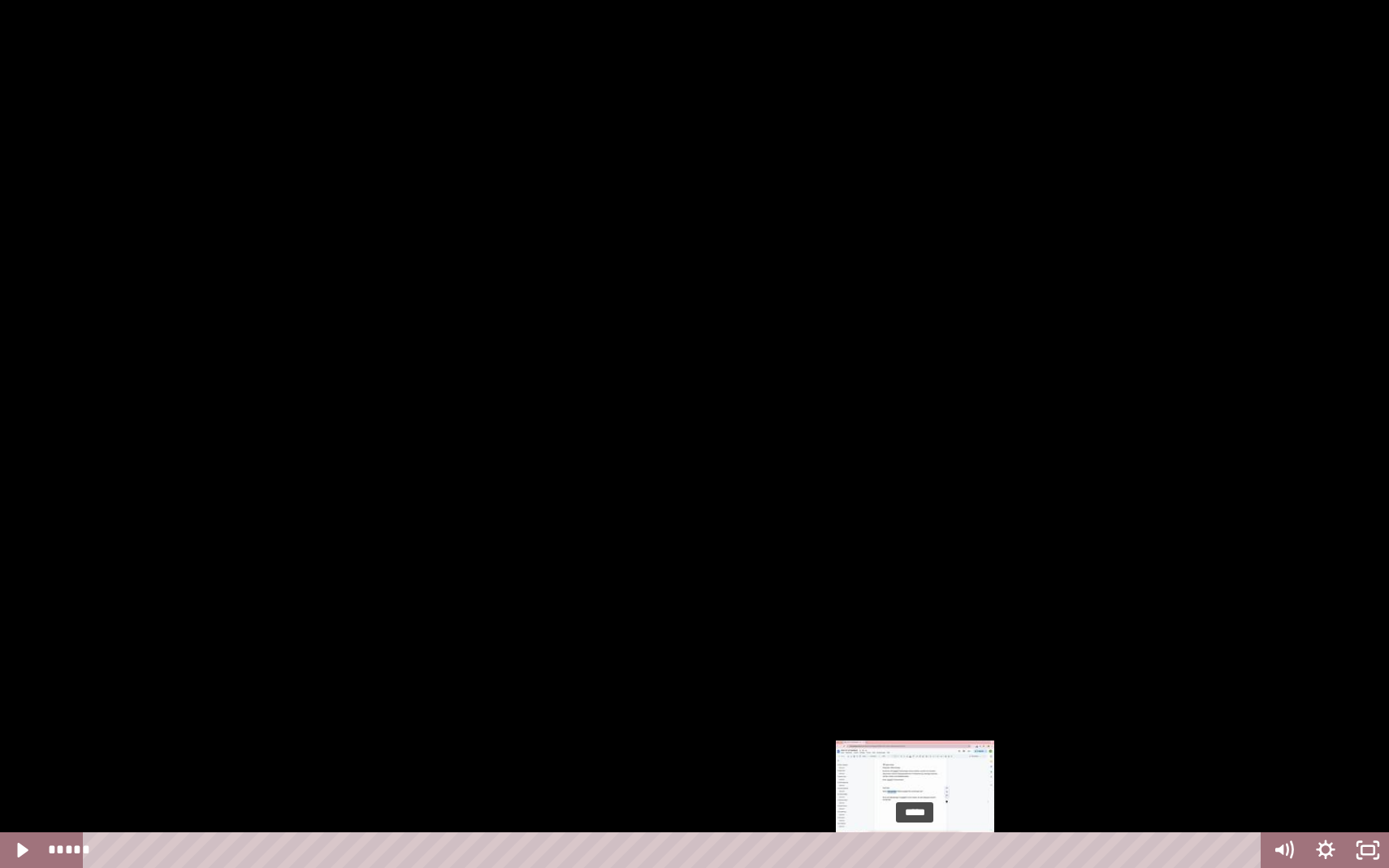 drag, startPoint x: 884, startPoint y: 855, endPoint x: 918, endPoint y: 849, distance: 34.525353 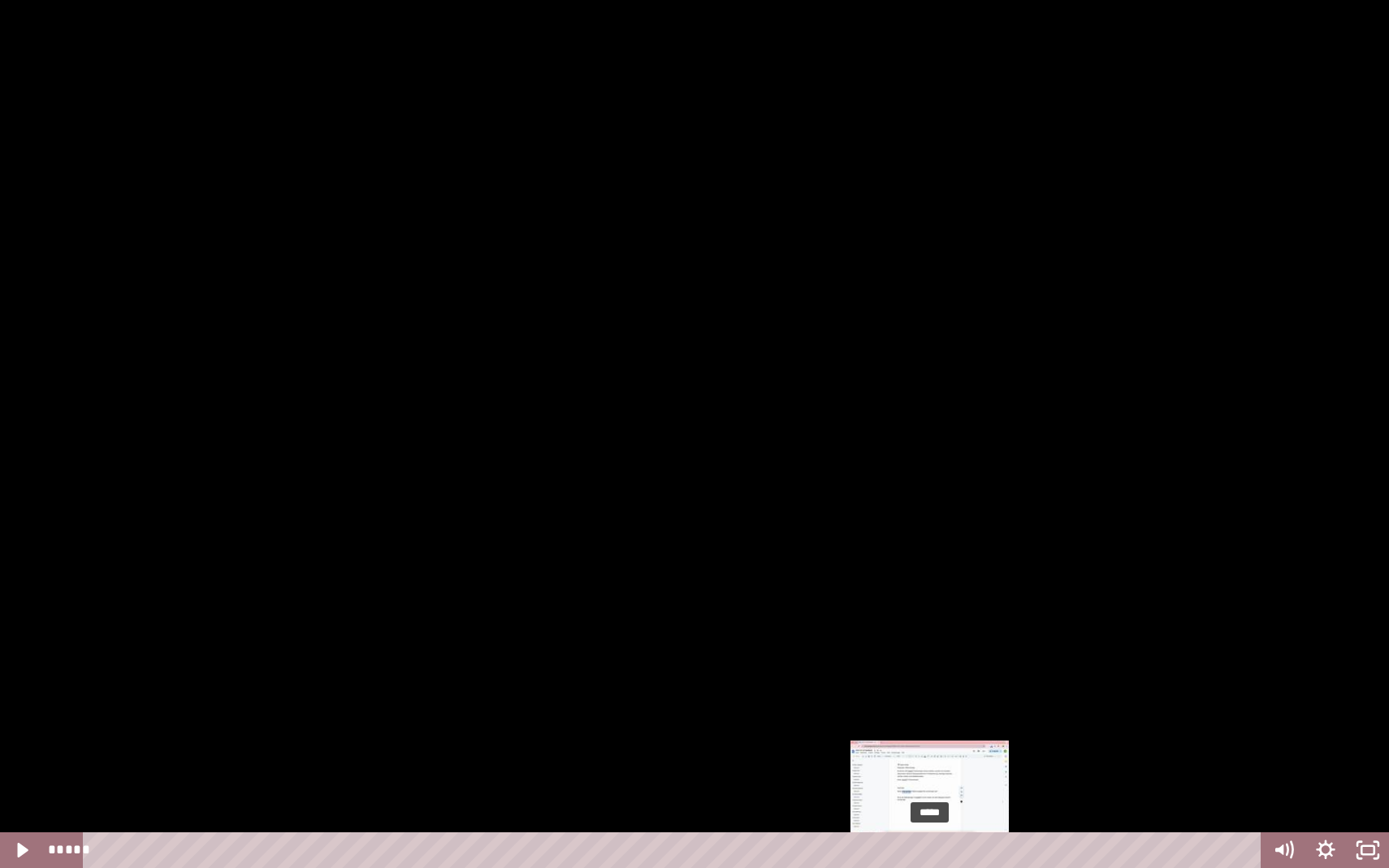 drag, startPoint x: 918, startPoint y: 849, endPoint x: 957, endPoint y: 844, distance: 39.319207 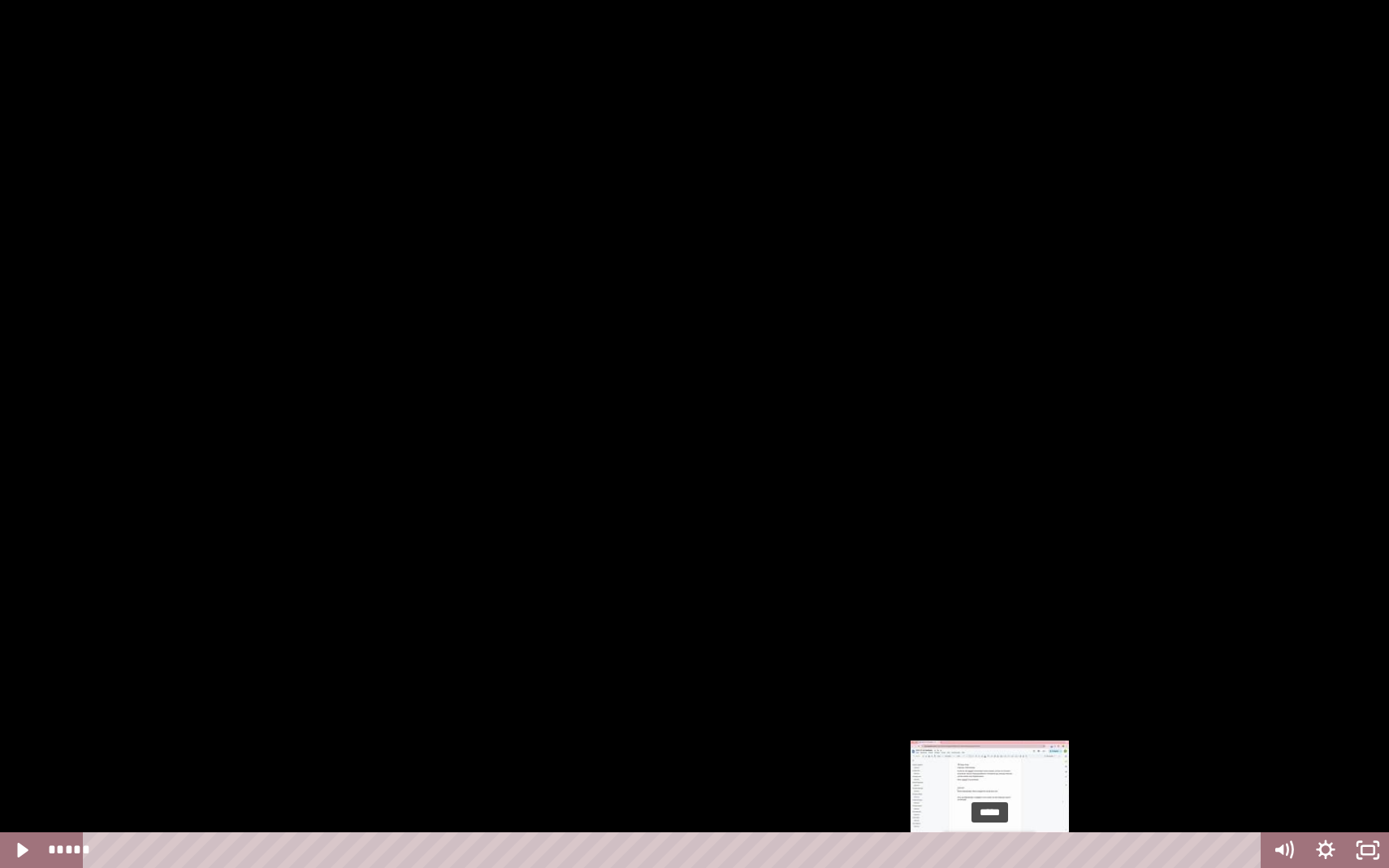 drag, startPoint x: 957, startPoint y: 844, endPoint x: 991, endPoint y: 844, distance: 34 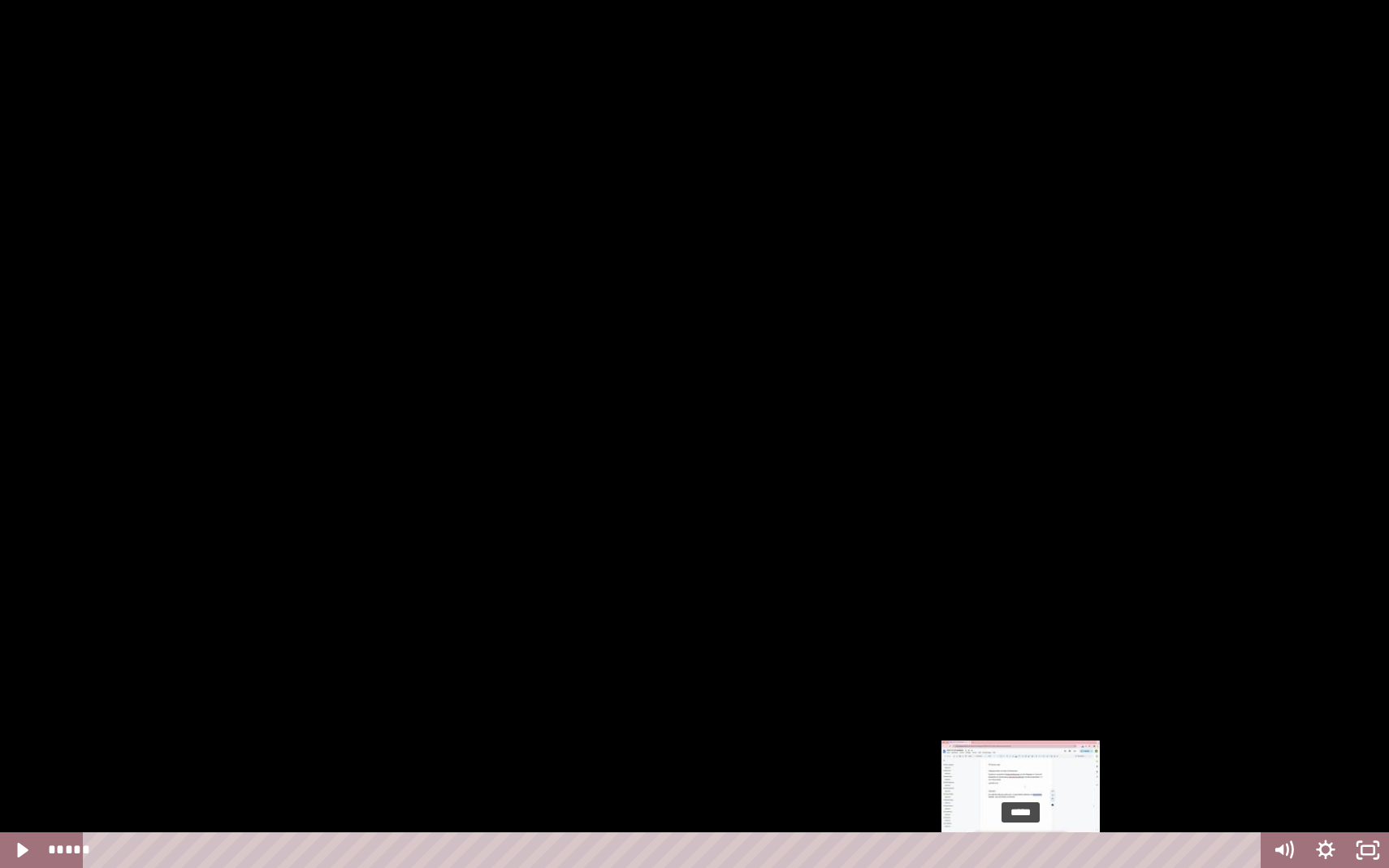 click on "*****" at bounding box center [675, 850] 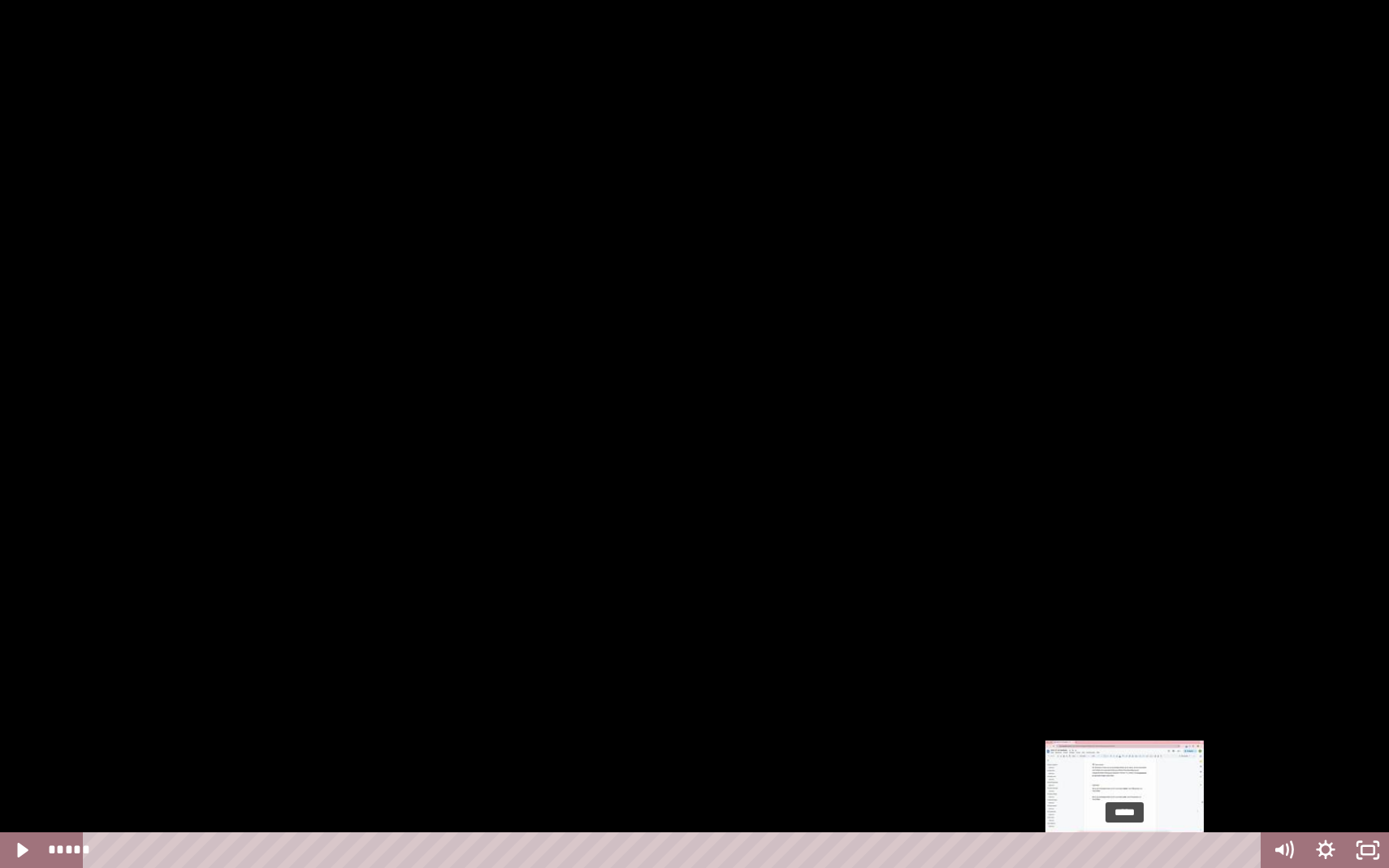 click on "*****" at bounding box center [675, 850] 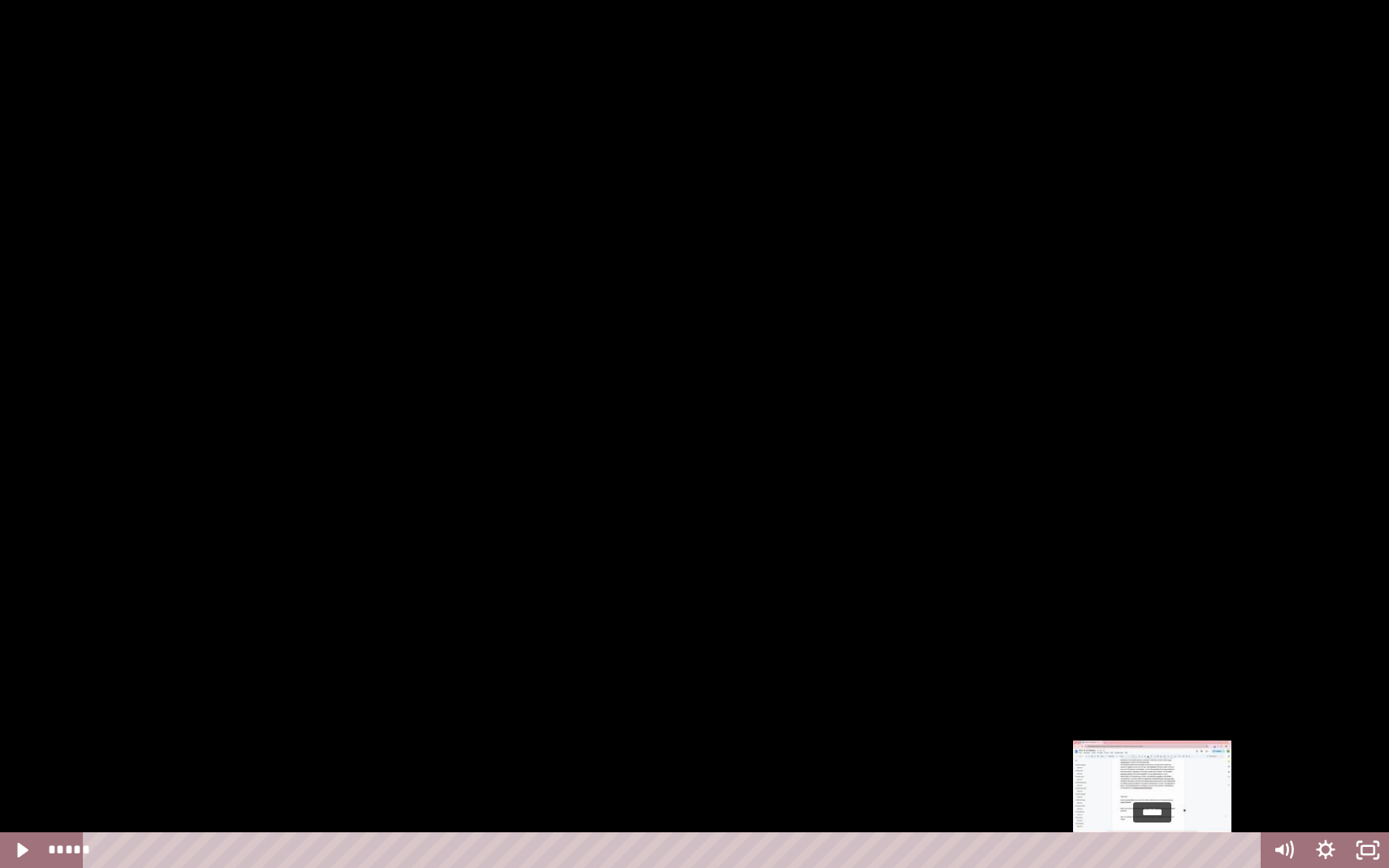 click at bounding box center (1151, 850) 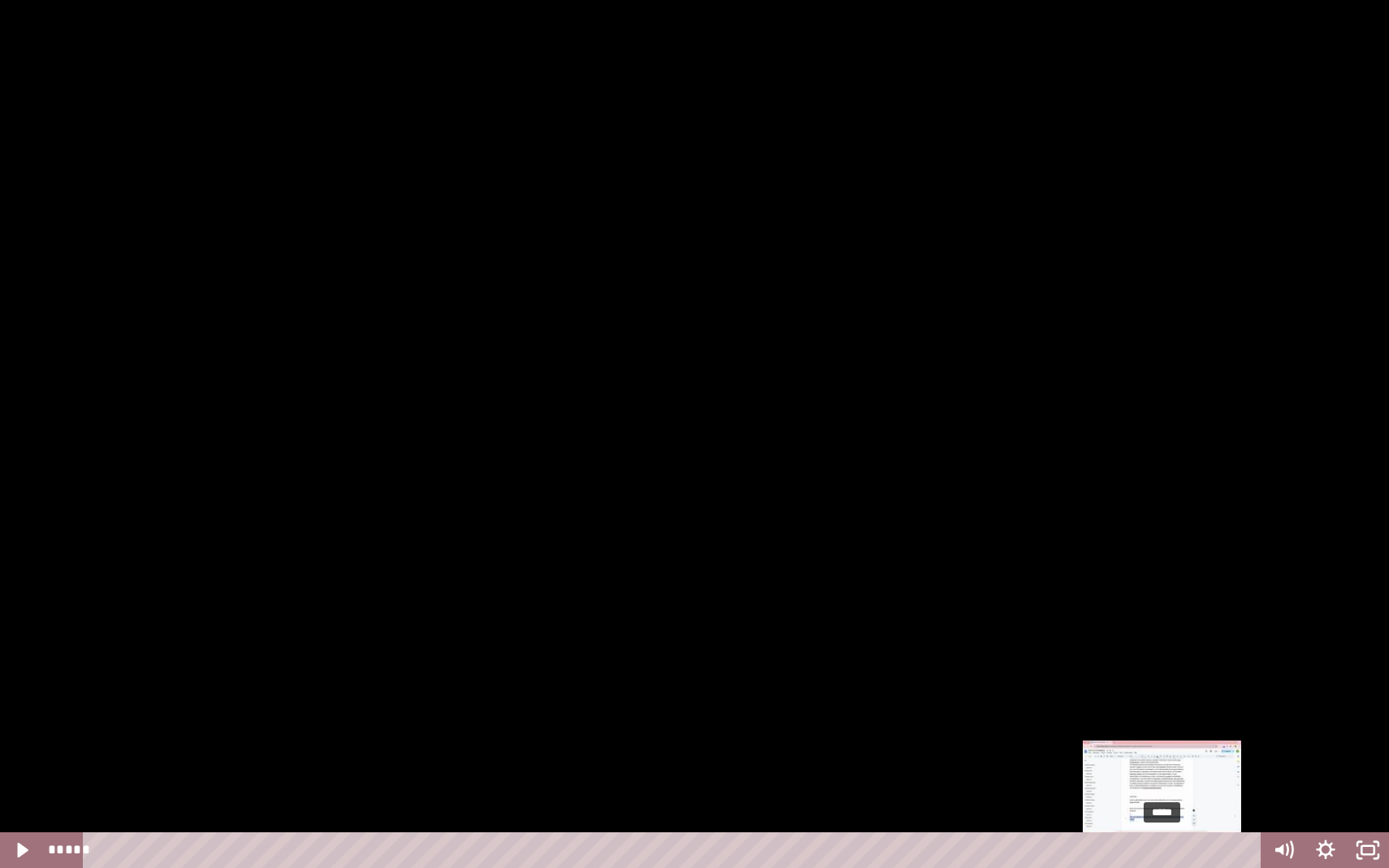 click on "*****" at bounding box center (675, 850) 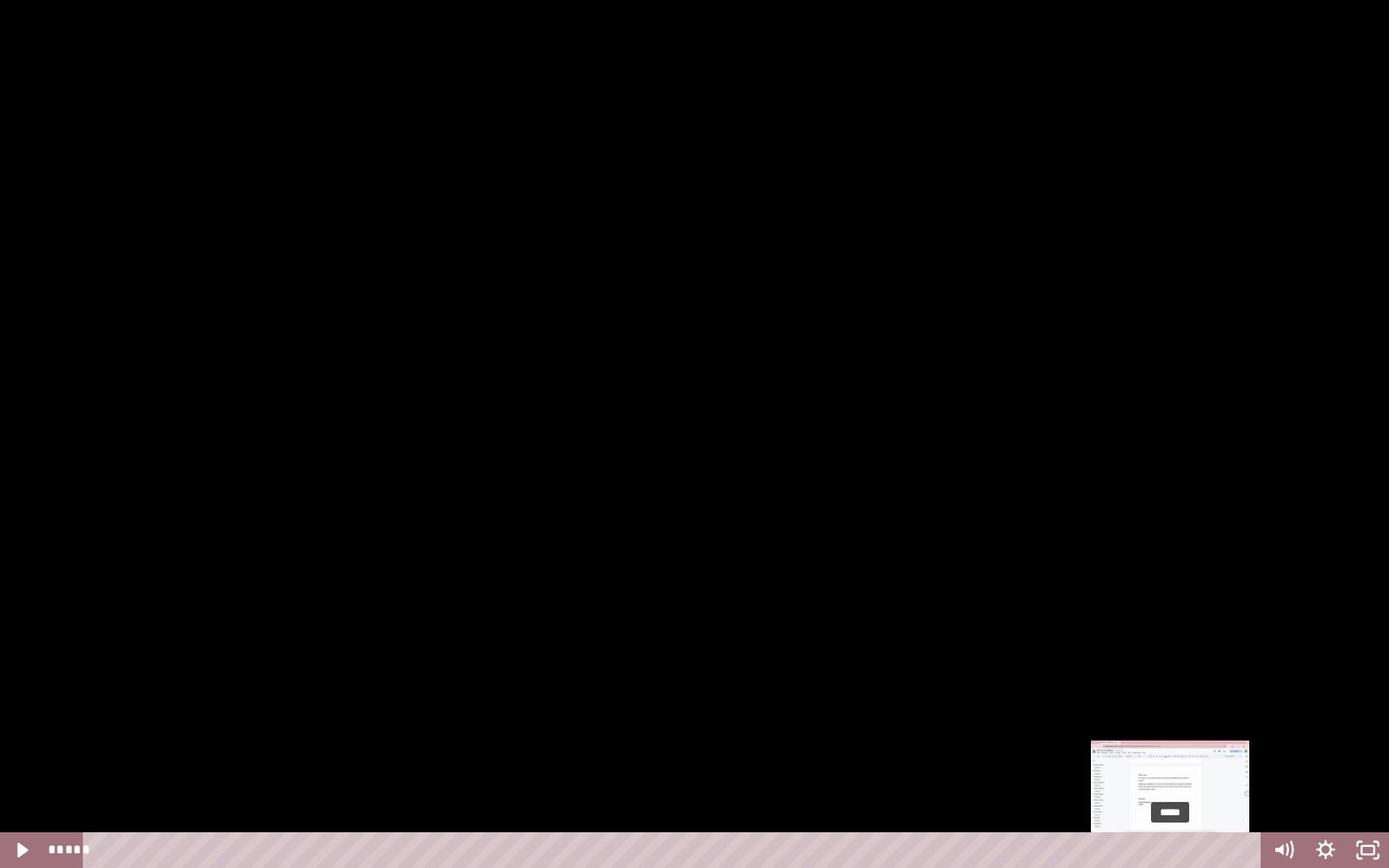 click on "*****" at bounding box center (675, 850) 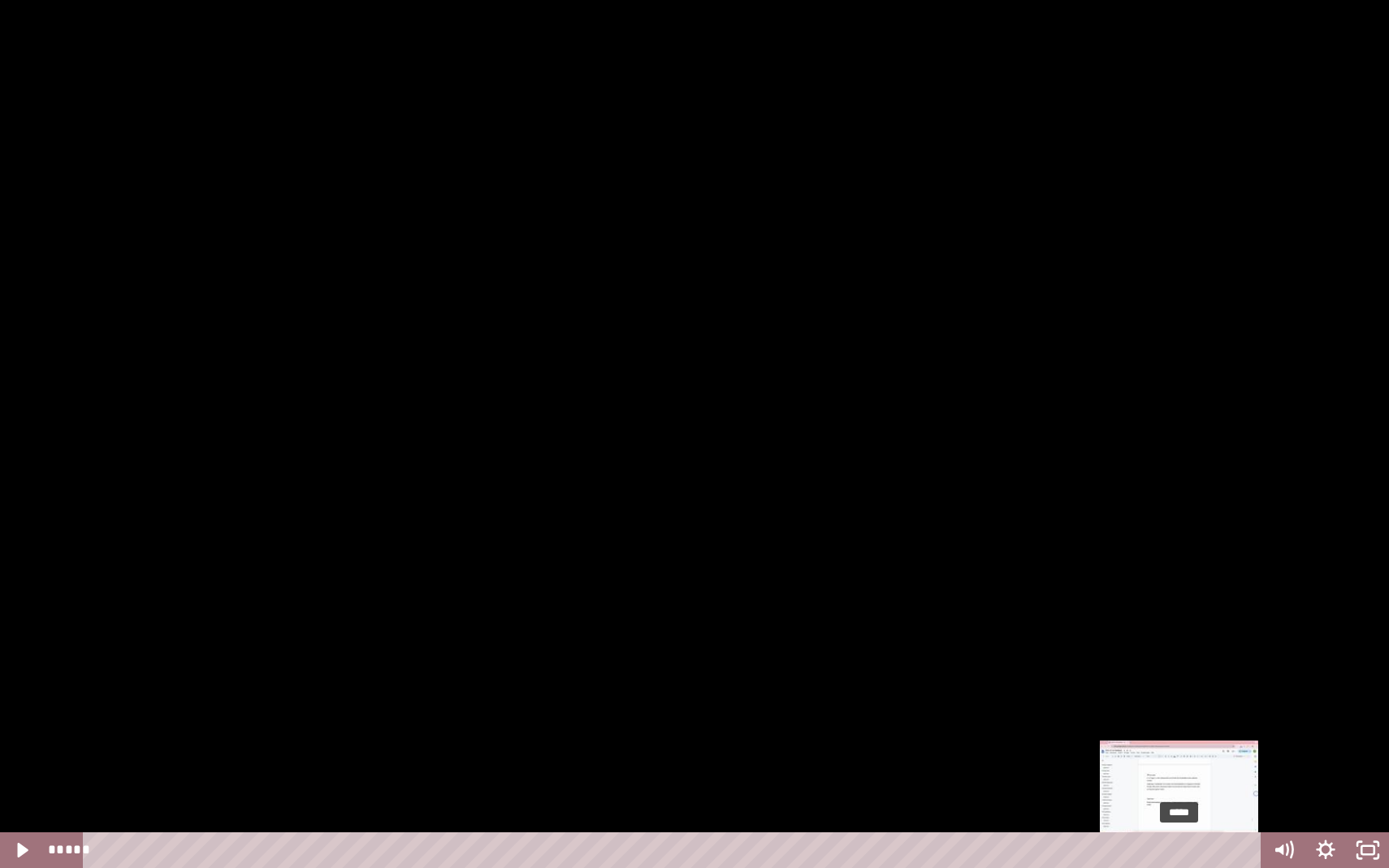 click on "*****" at bounding box center [675, 850] 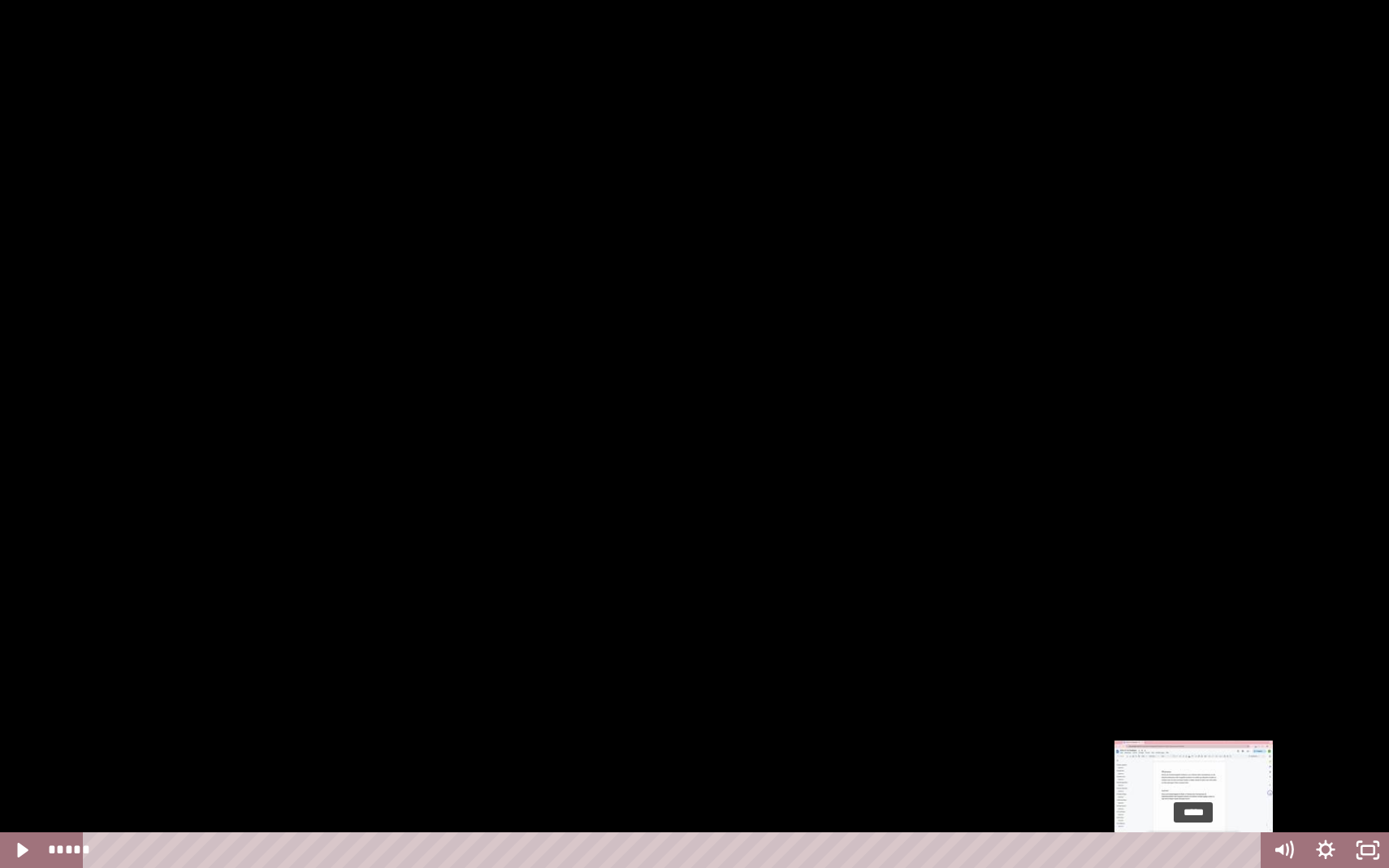 click on "*****" at bounding box center (675, 850) 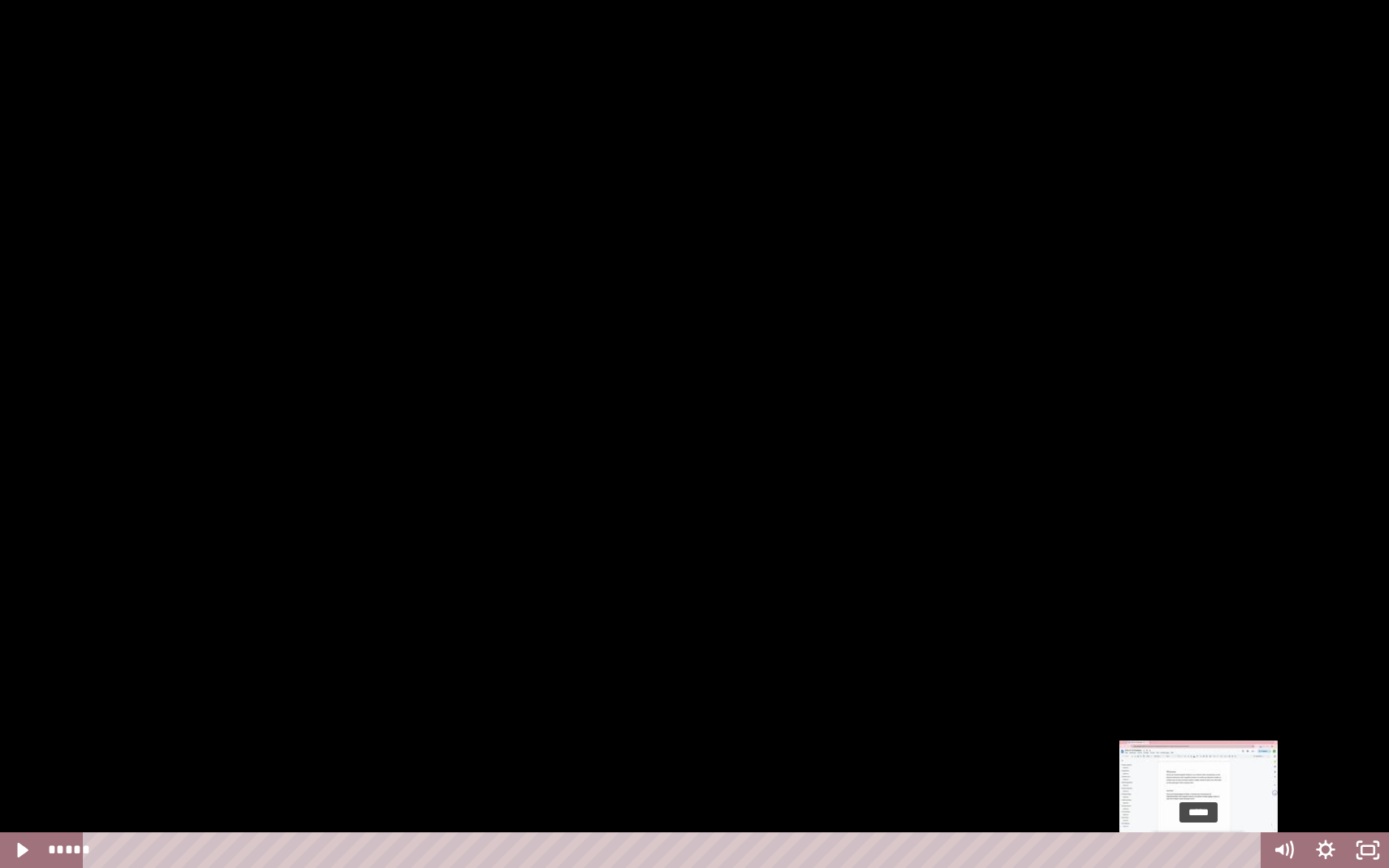 click on "*****" at bounding box center [675, 850] 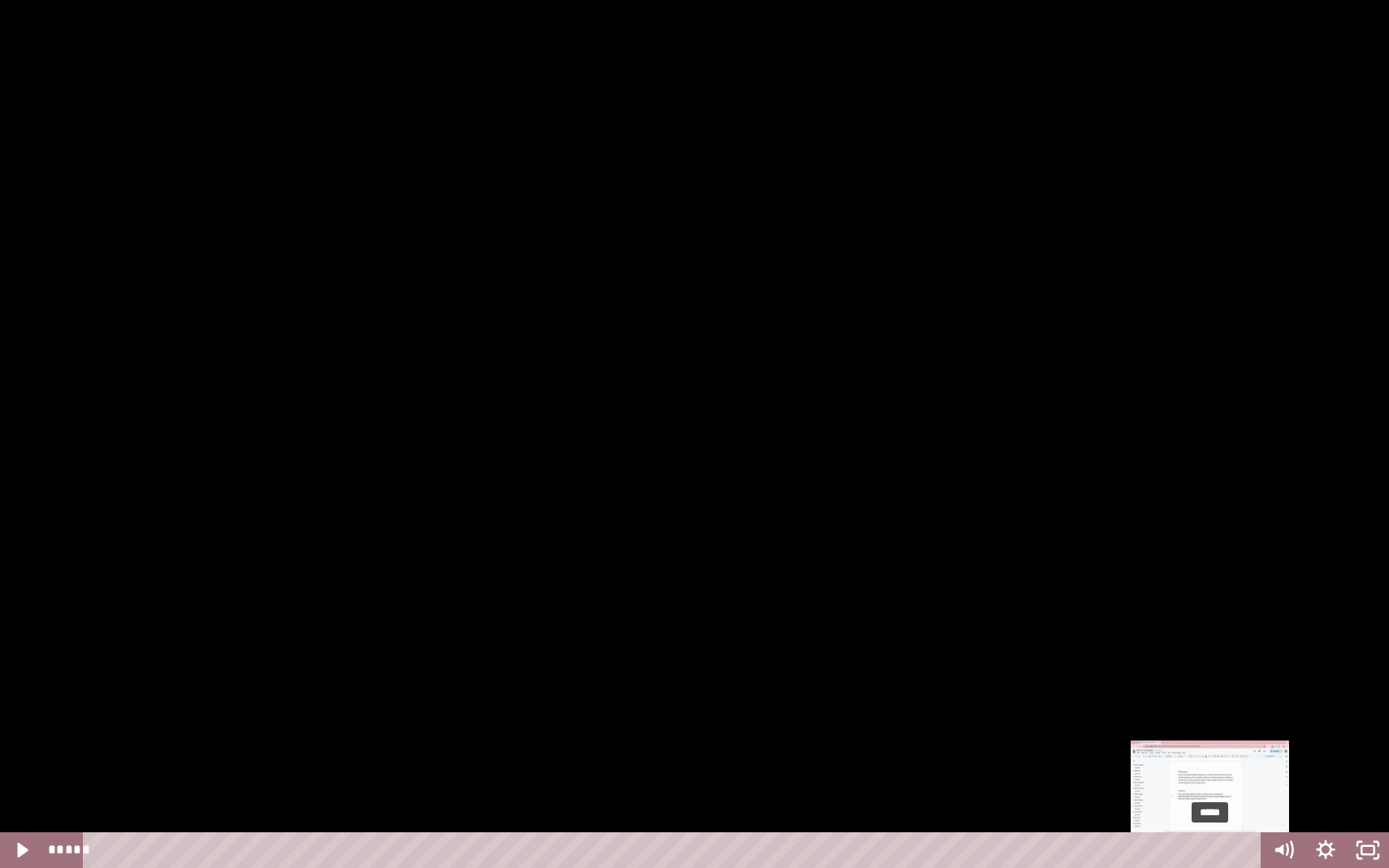 click on "*****" at bounding box center (675, 850) 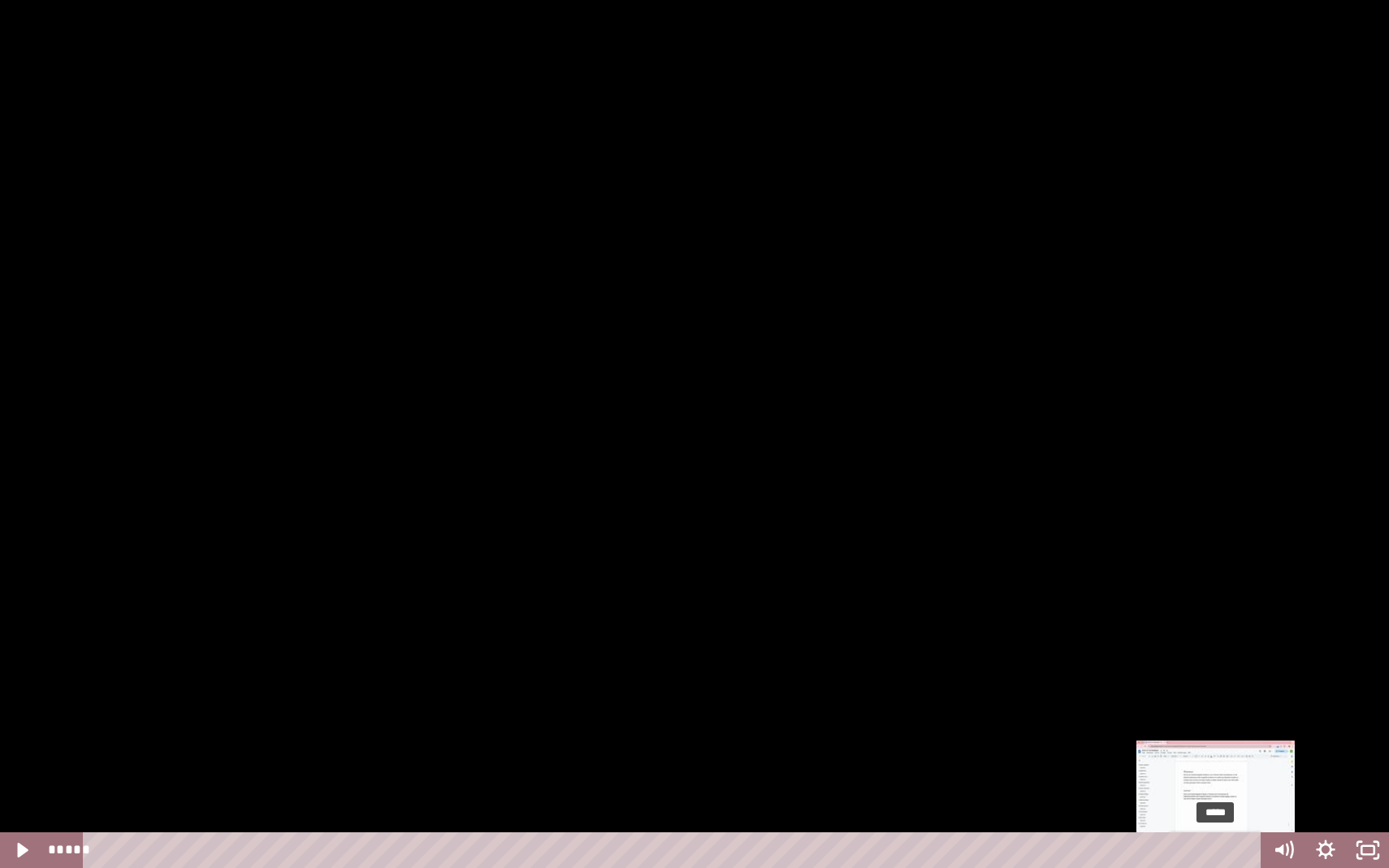 click on "*****" at bounding box center (675, 850) 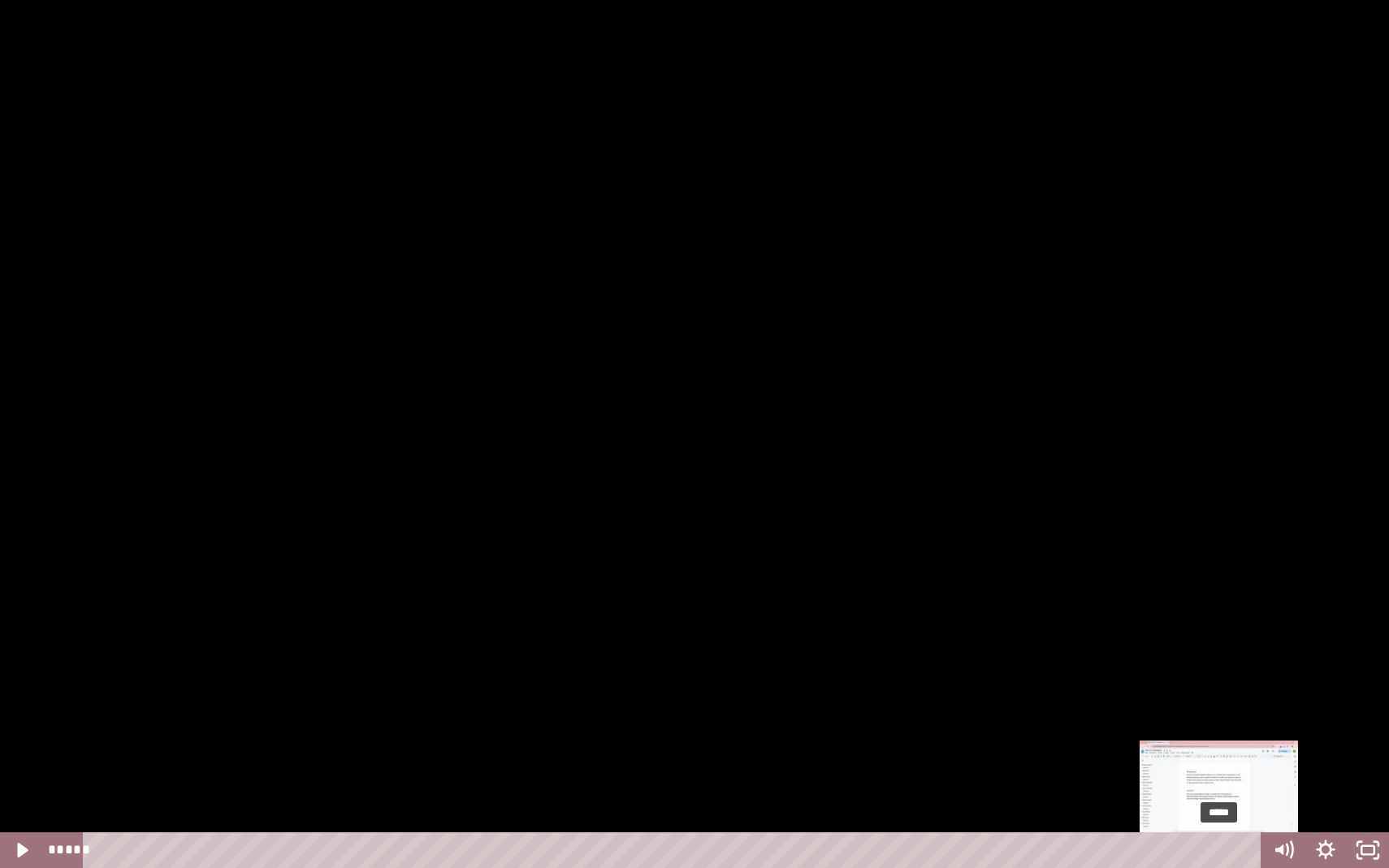 click at bounding box center [1216, 850] 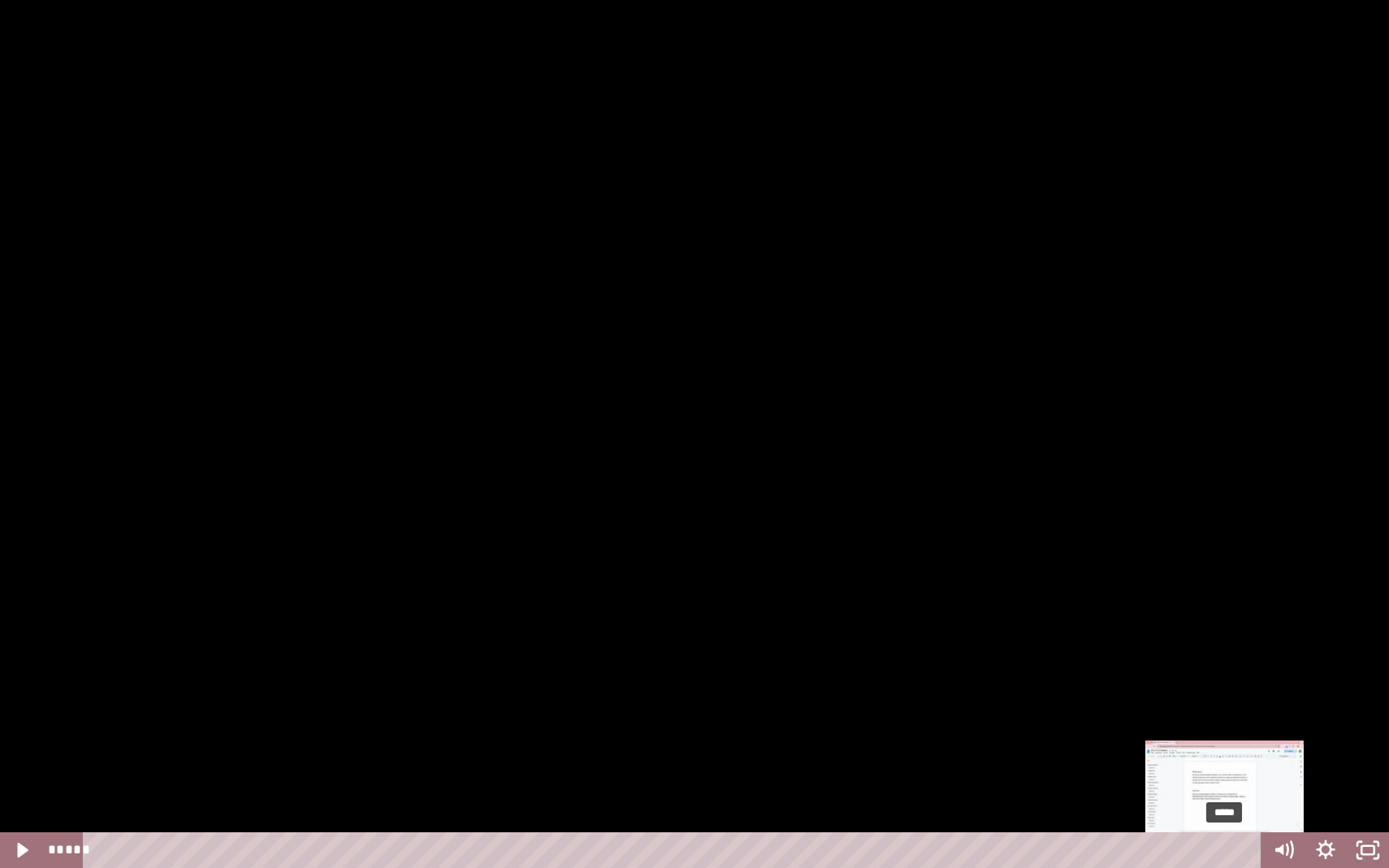 click on "*****" at bounding box center (675, 850) 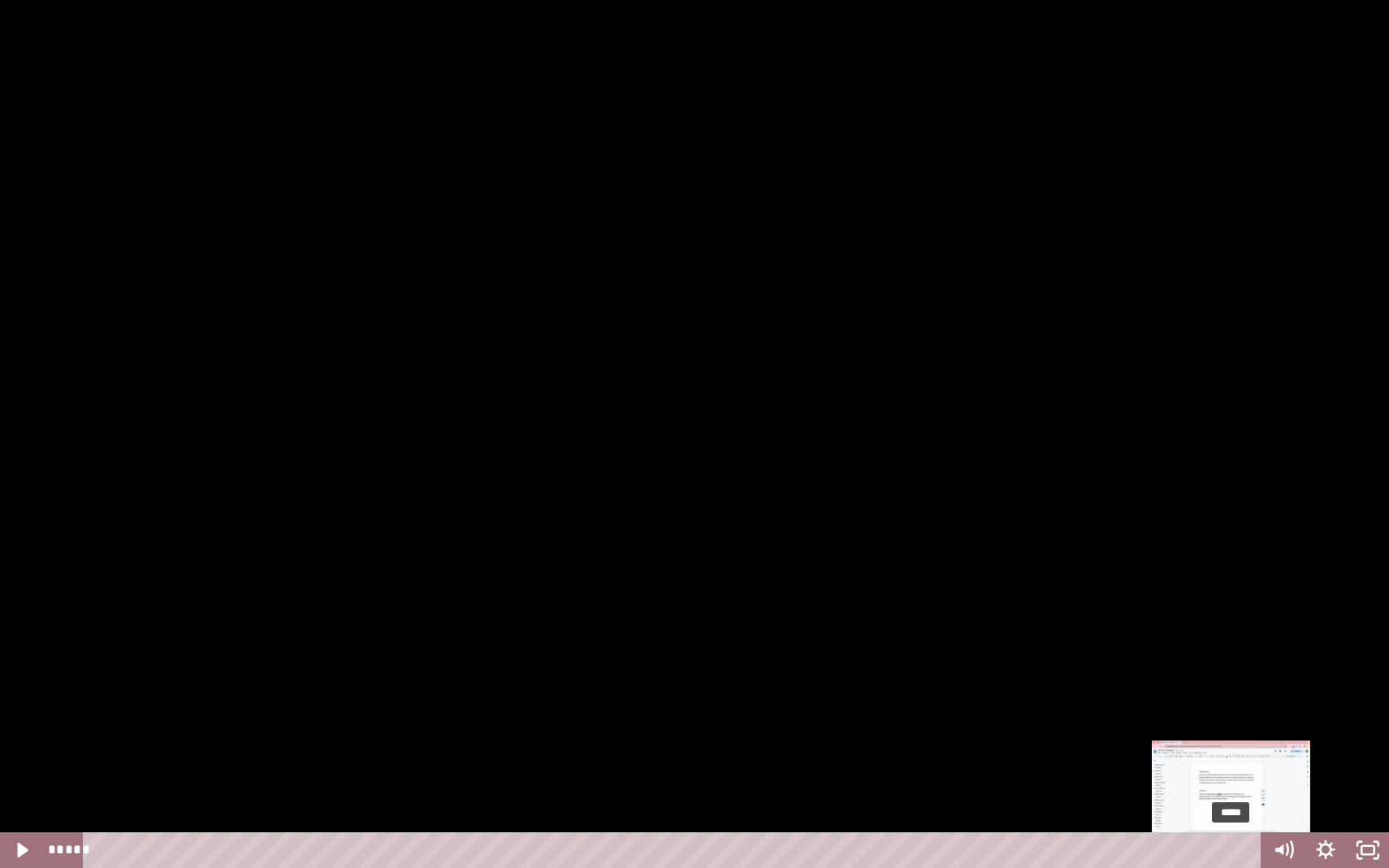 click on "*****" at bounding box center [675, 850] 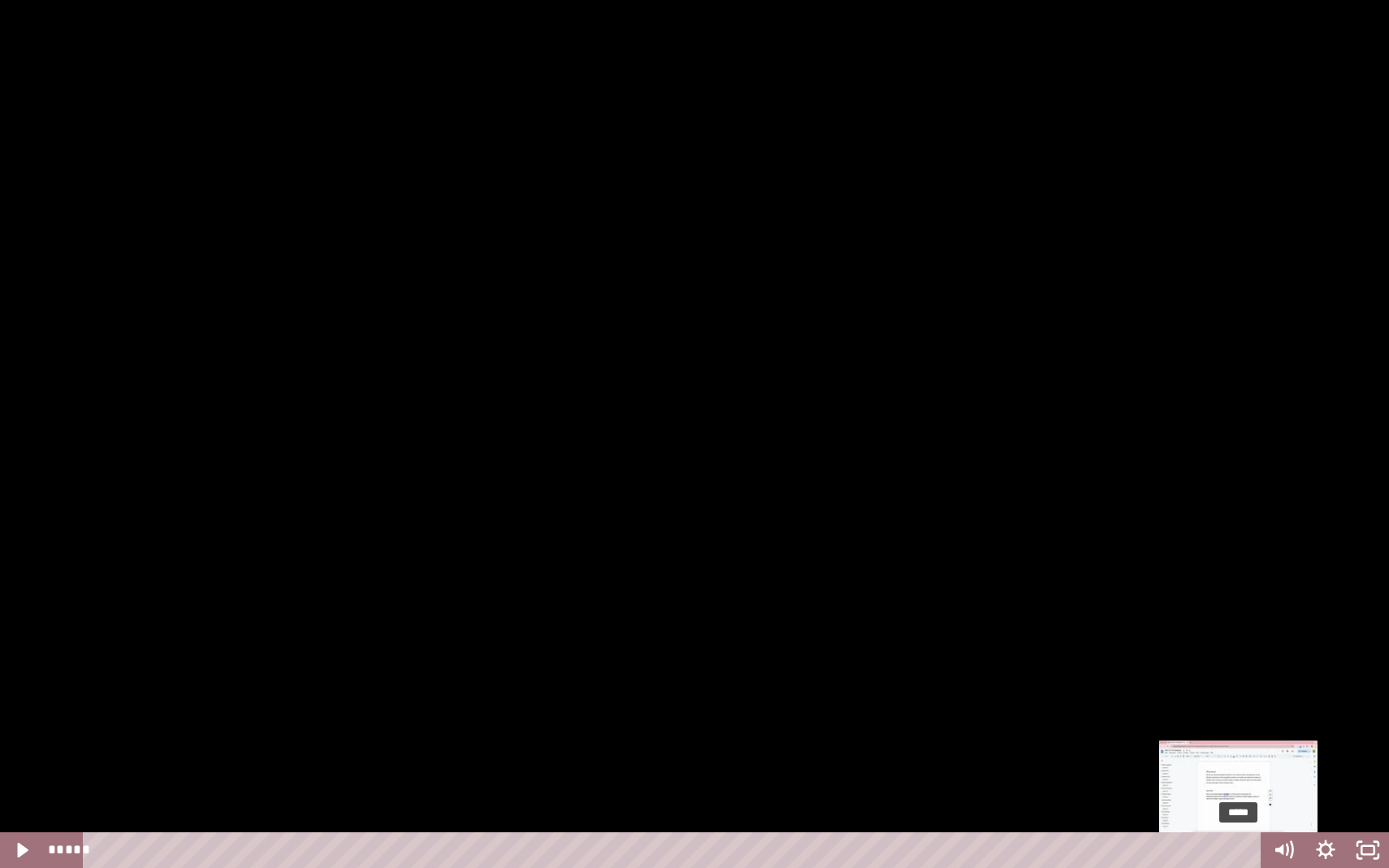 click on "*****" at bounding box center [675, 850] 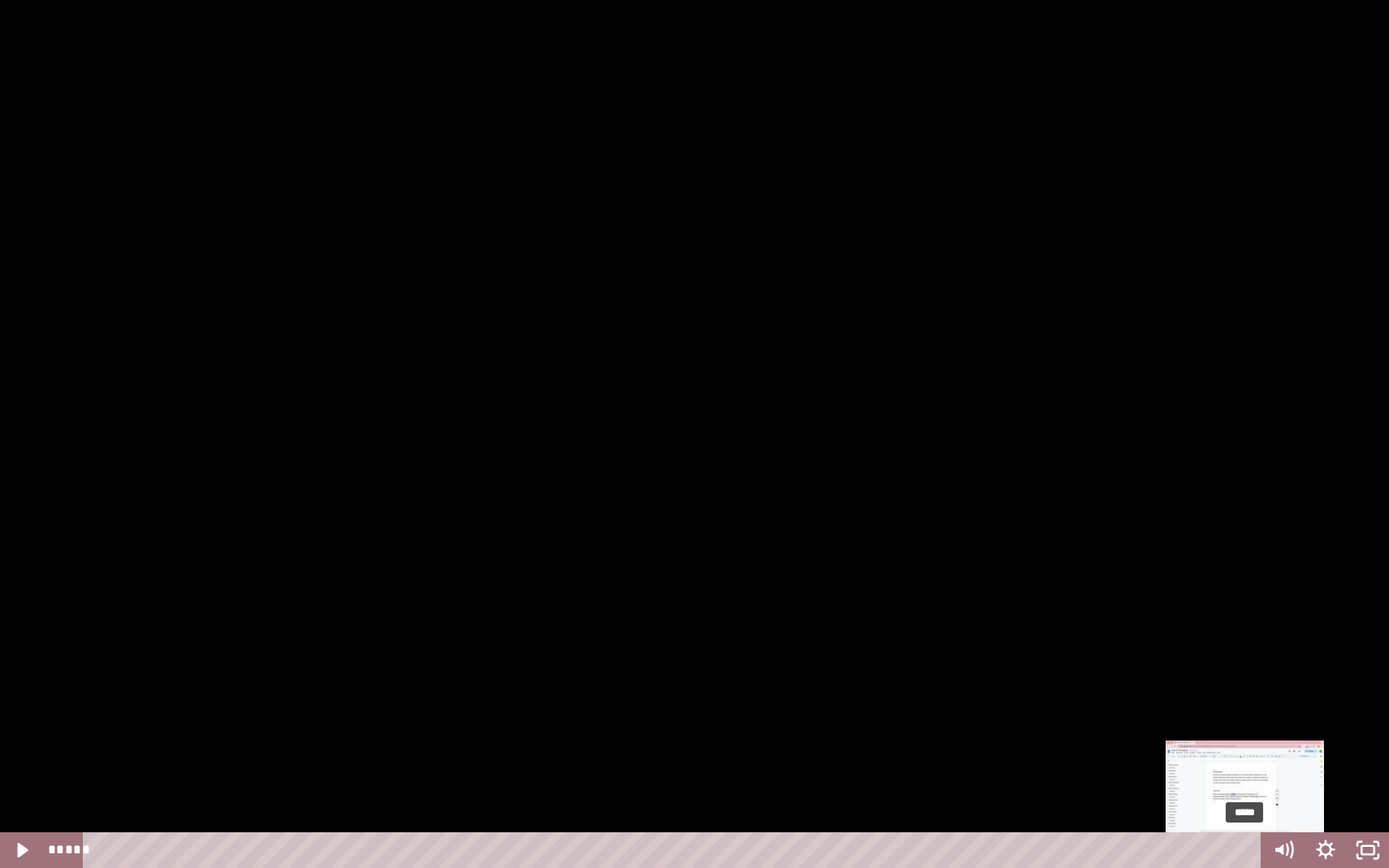 click on "*****" at bounding box center (675, 850) 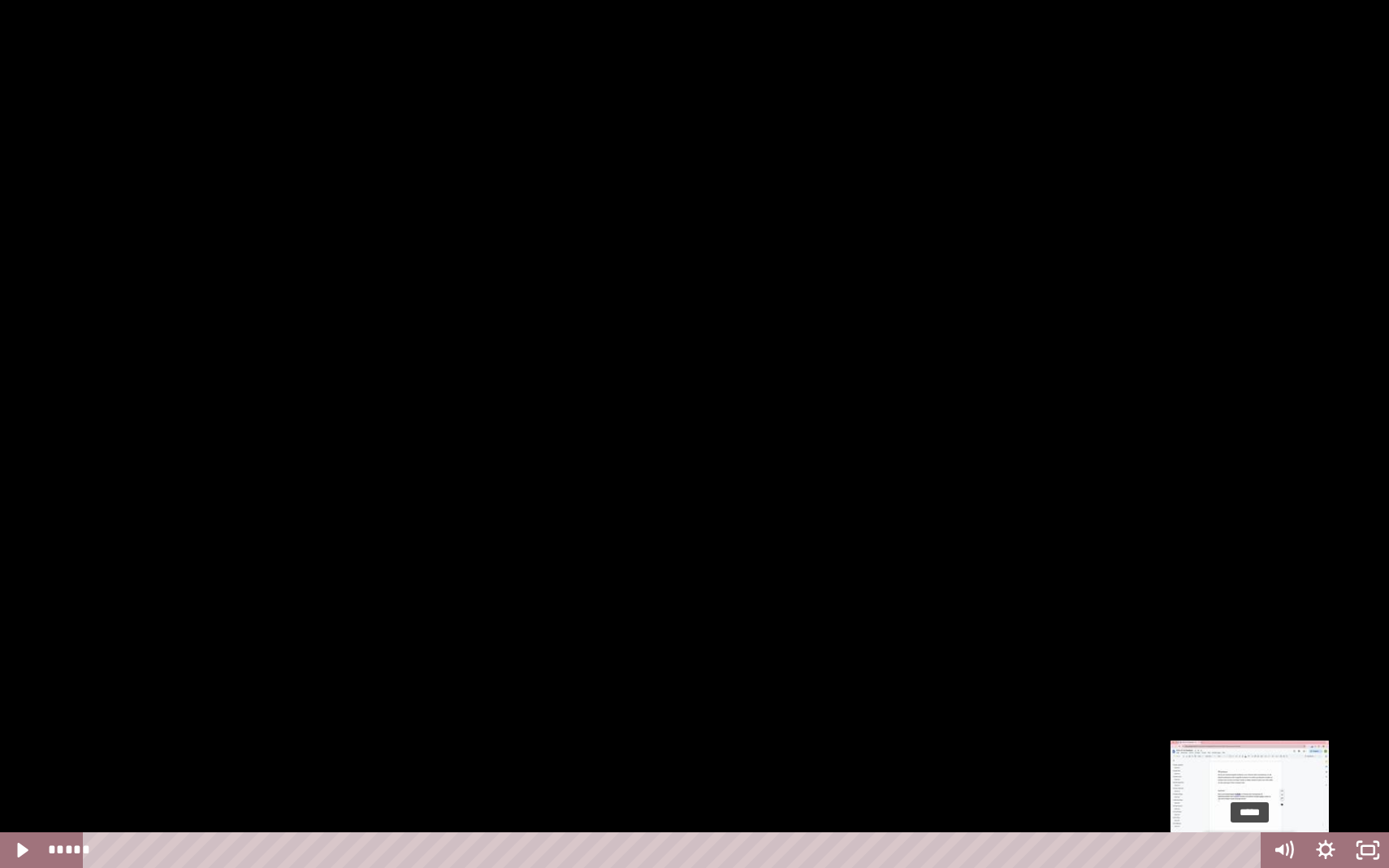 click at bounding box center (1245, 850) 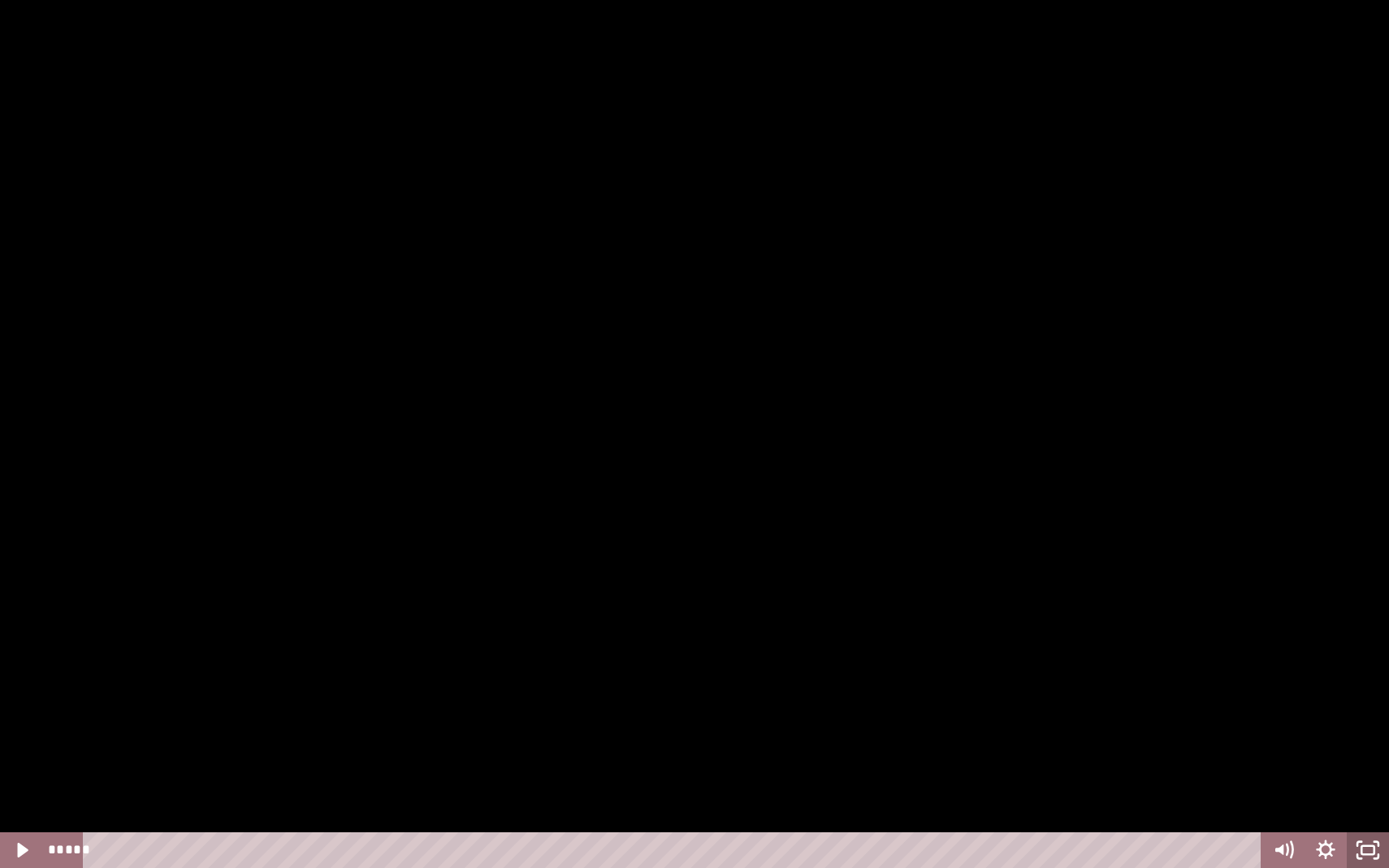 click 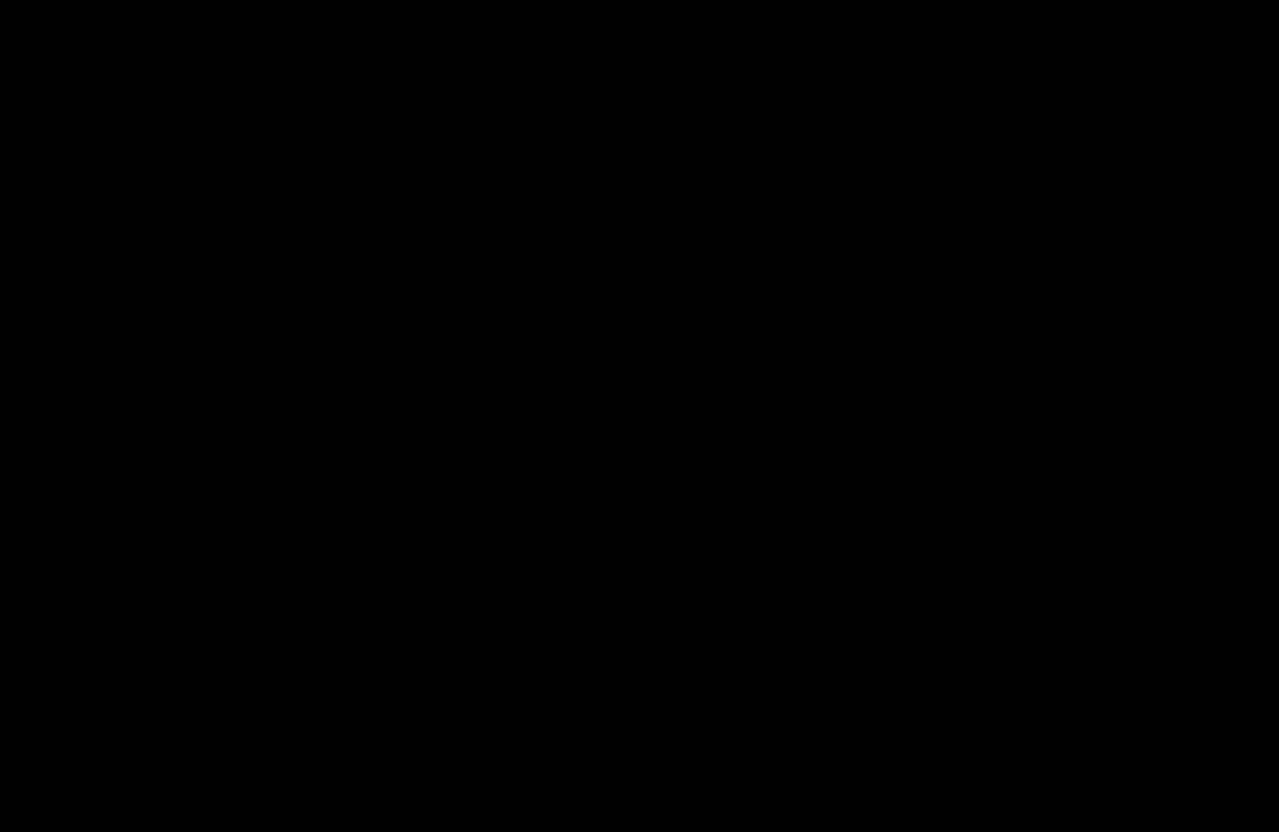 scroll, scrollTop: 556, scrollLeft: 0, axis: vertical 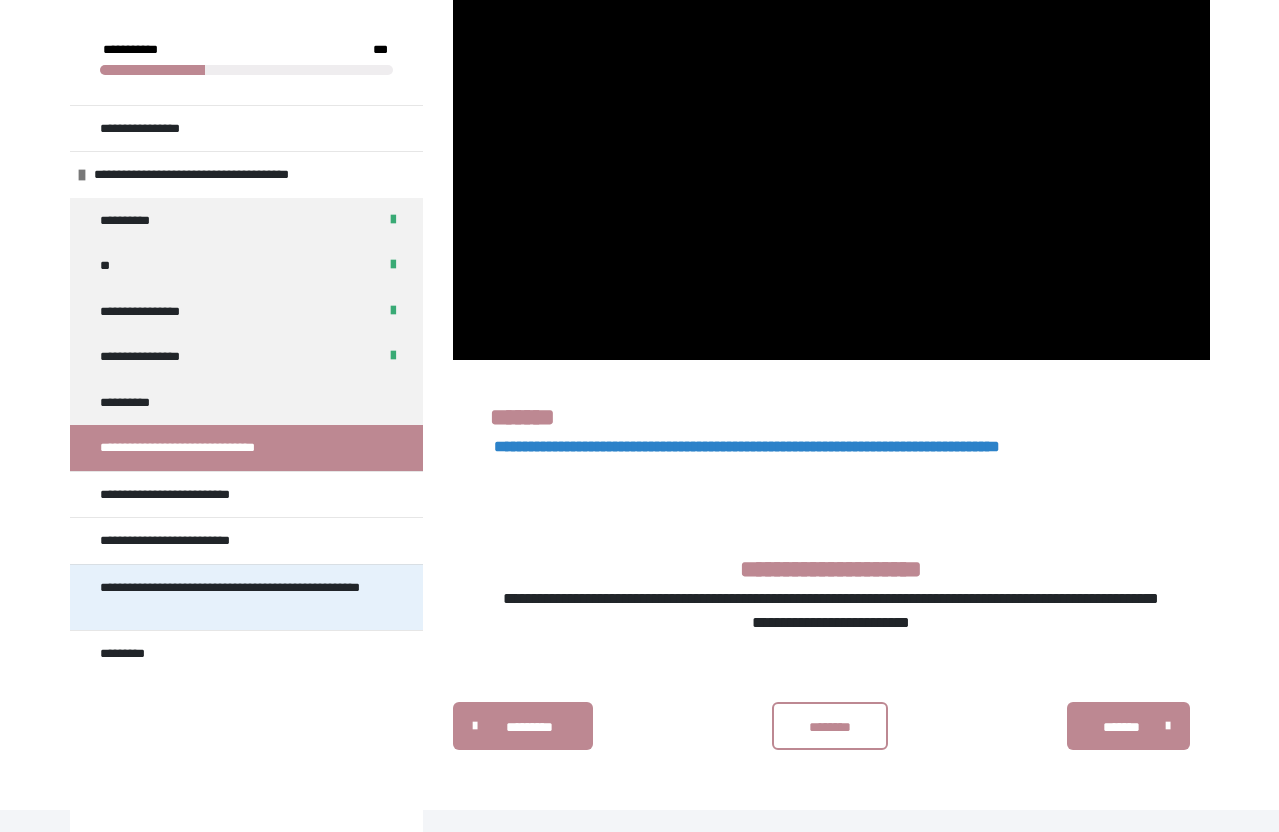 click on "**********" at bounding box center (238, 597) 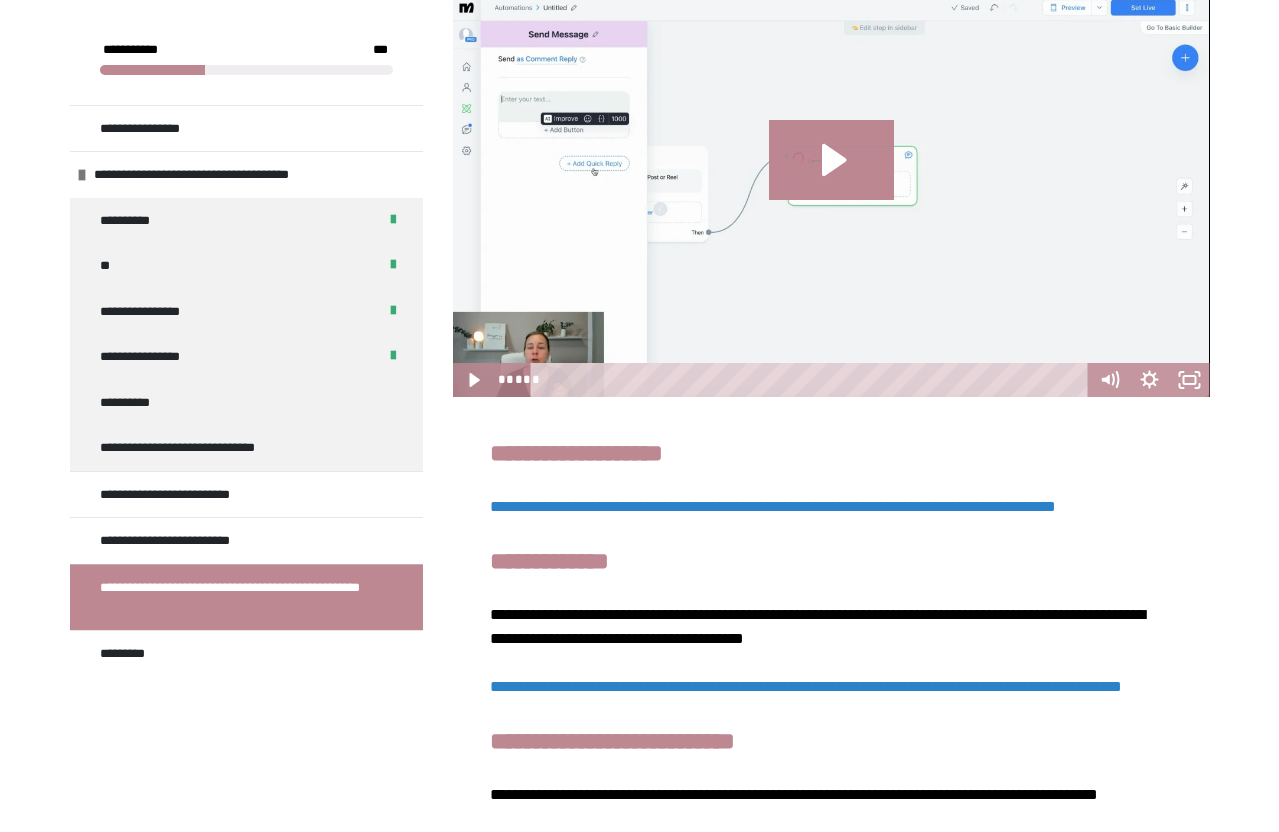 scroll, scrollTop: 546, scrollLeft: 0, axis: vertical 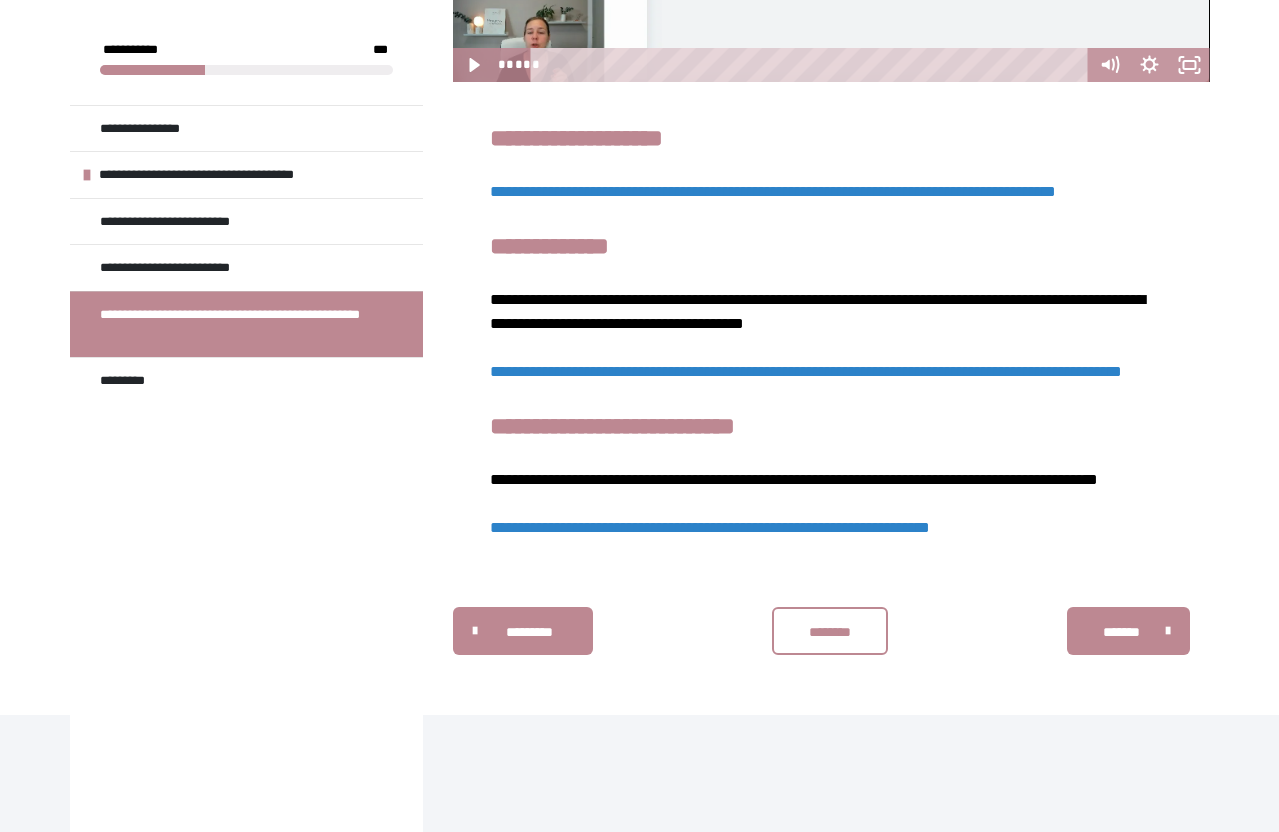 click on "**********" at bounding box center (710, 527) 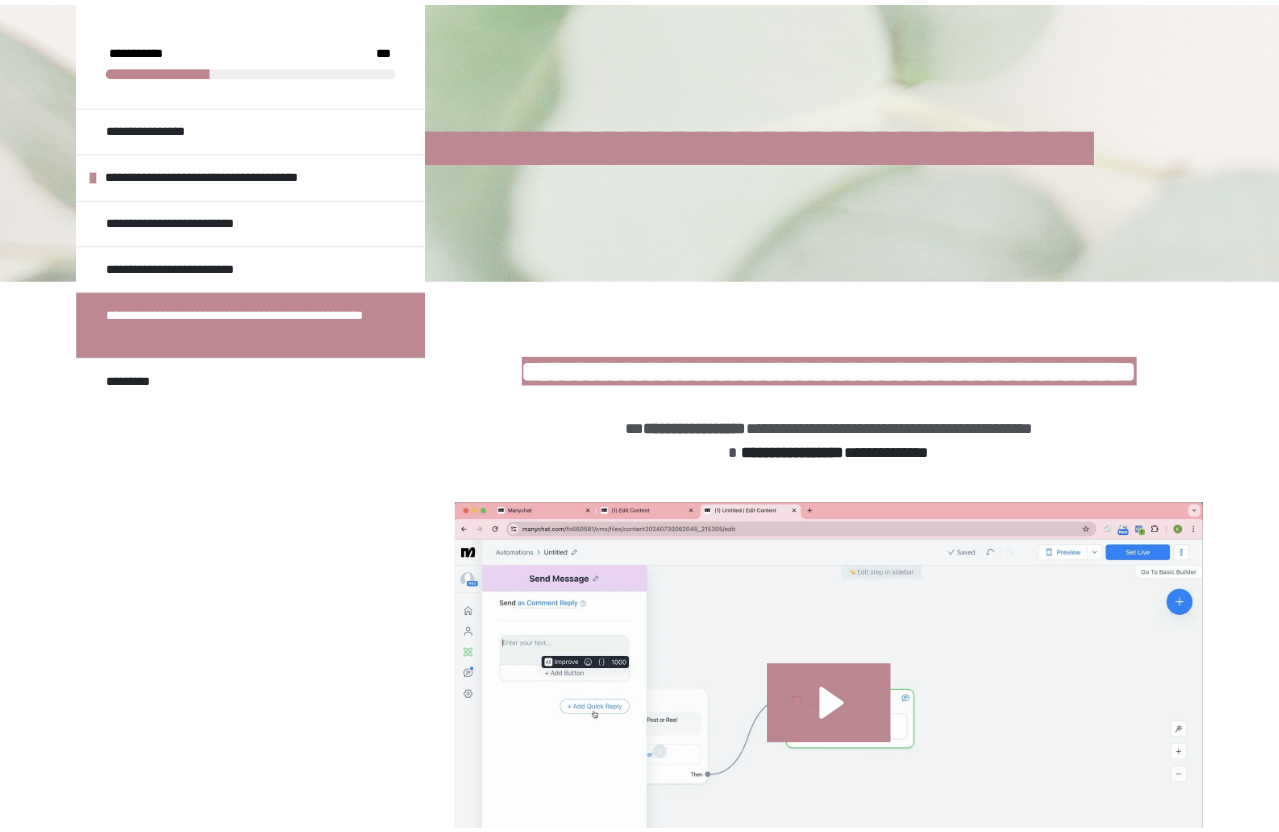 scroll, scrollTop: 861, scrollLeft: 0, axis: vertical 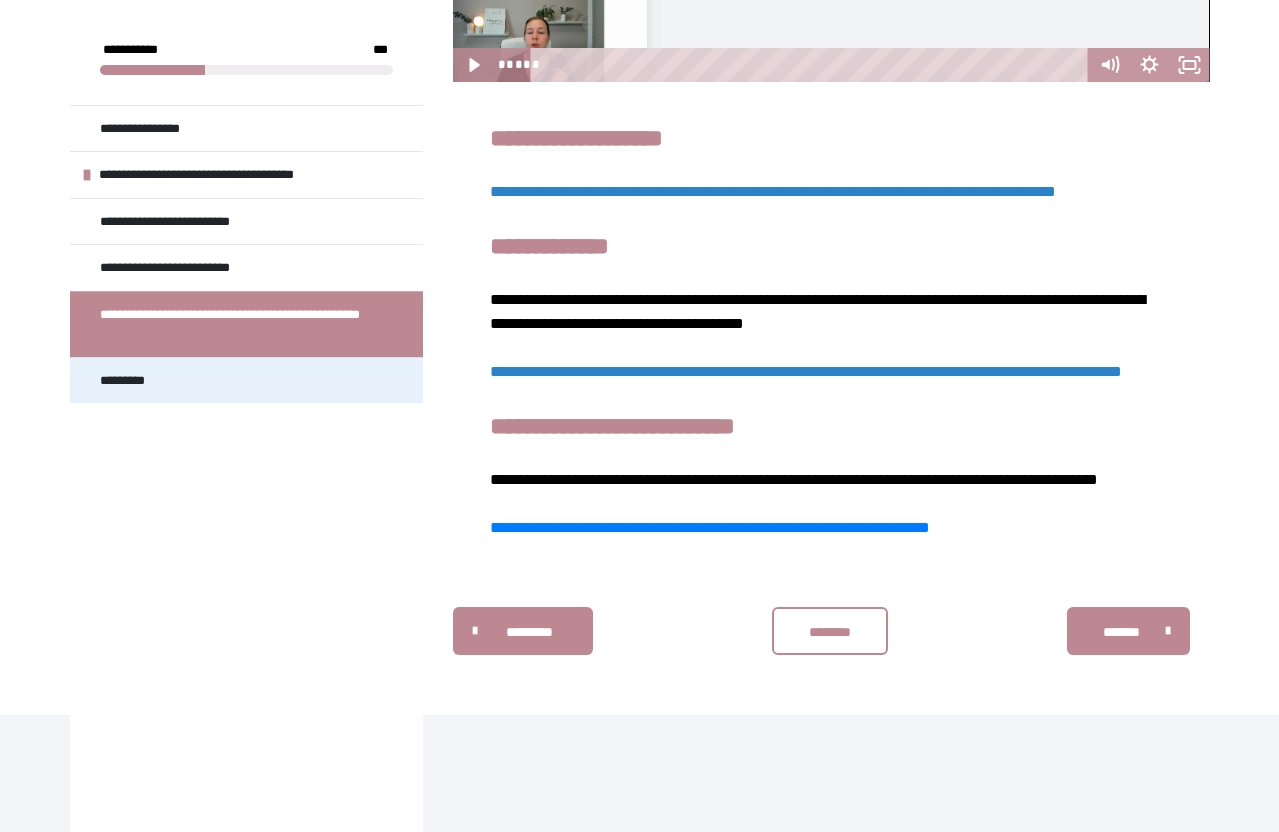 click on "*********" at bounding box center (129, 381) 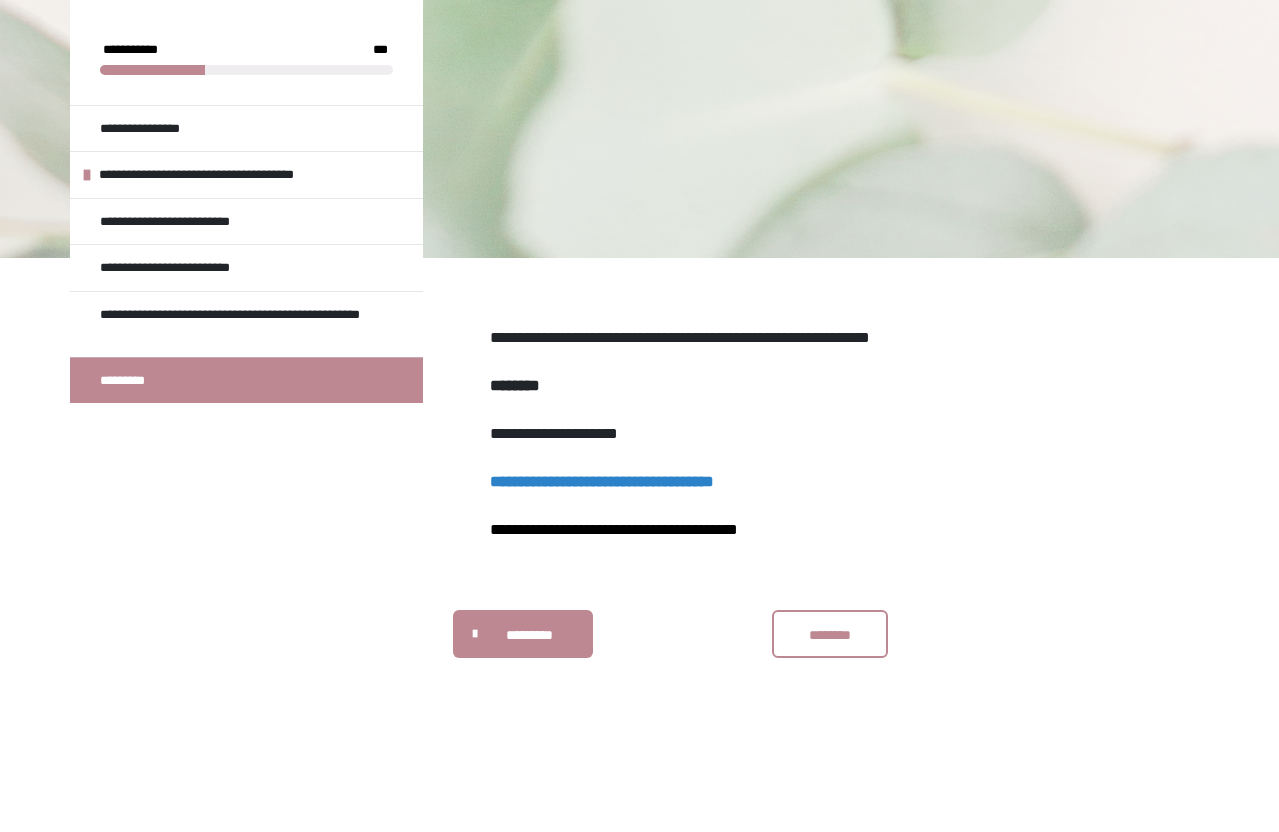 scroll, scrollTop: 0, scrollLeft: 0, axis: both 